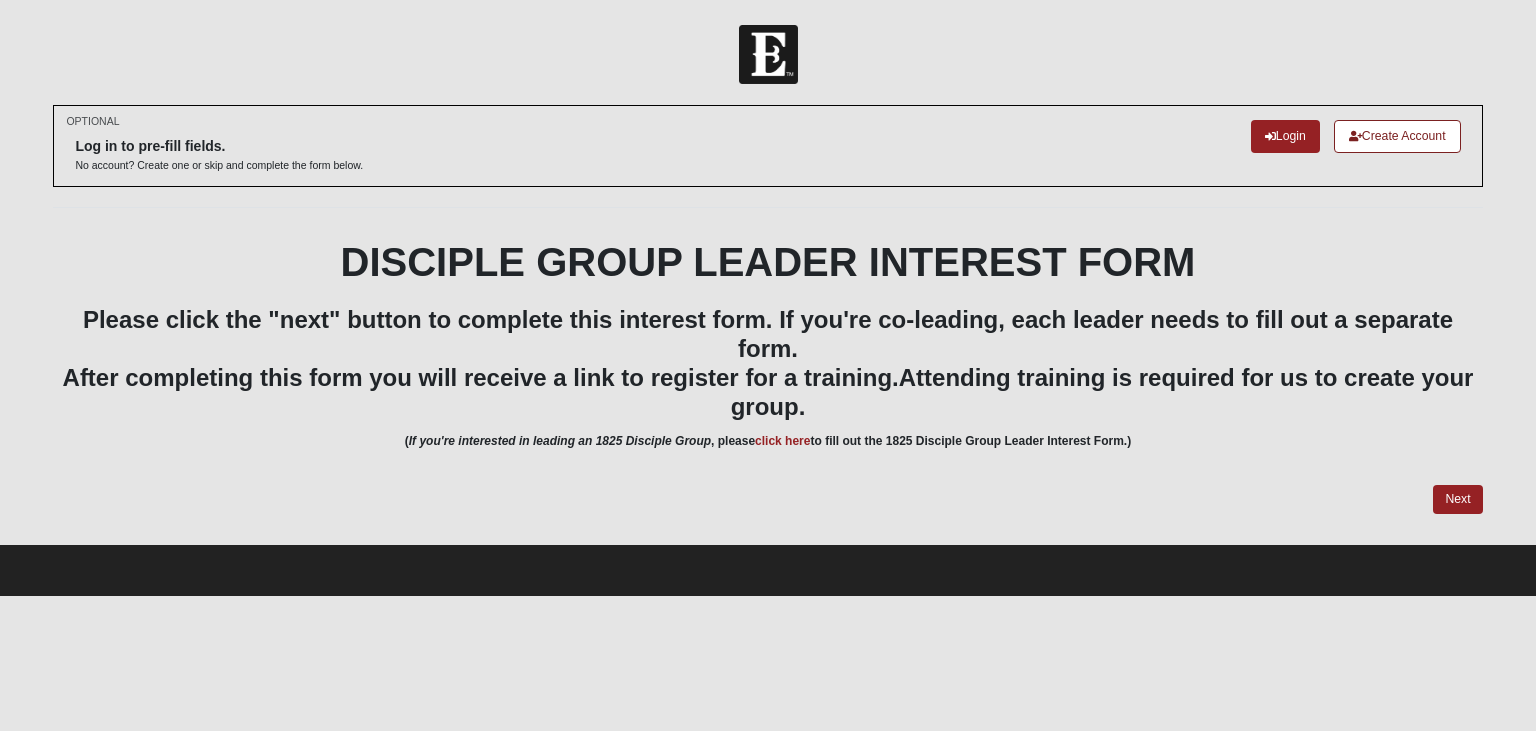 scroll, scrollTop: 0, scrollLeft: 0, axis: both 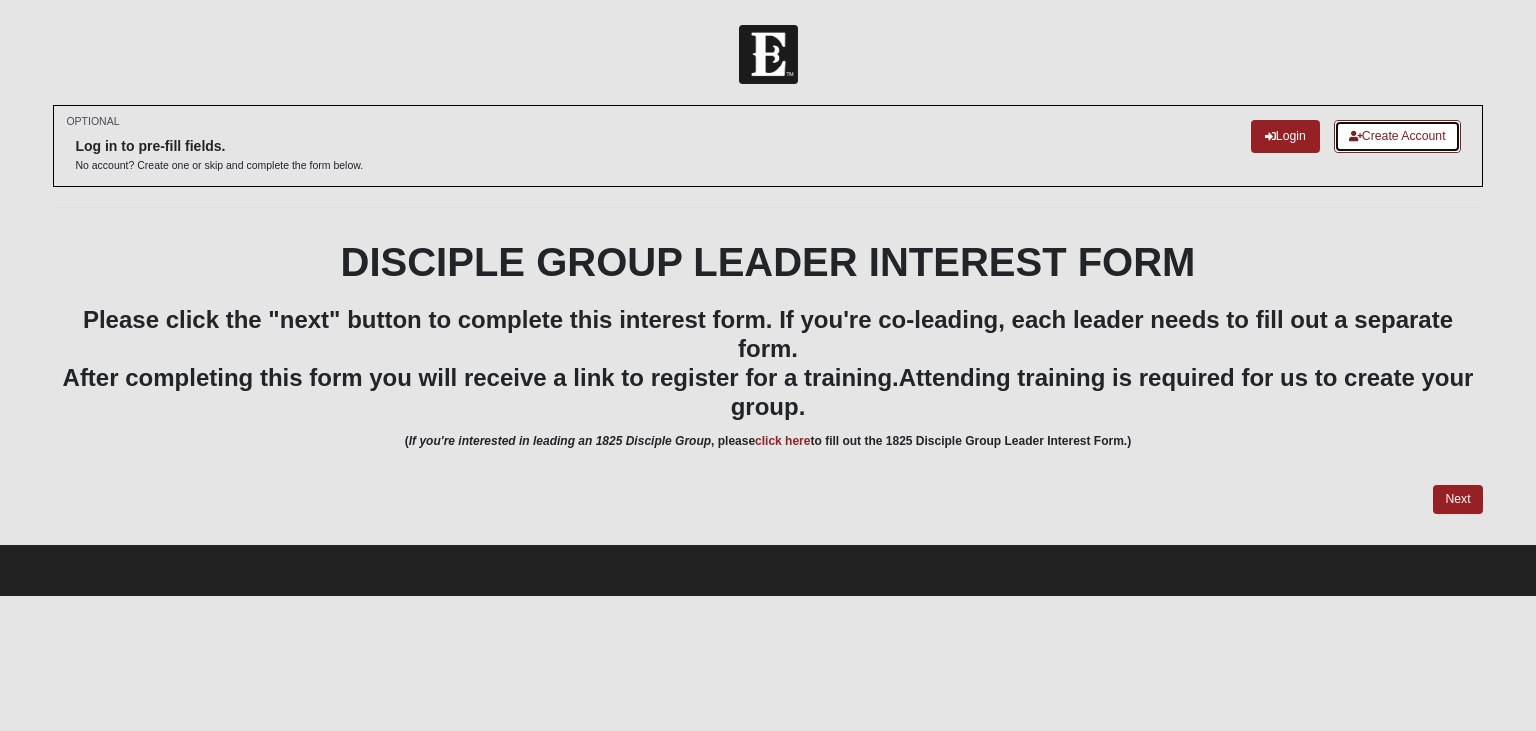 drag, startPoint x: 1396, startPoint y: 133, endPoint x: 1382, endPoint y: 118, distance: 20.518284 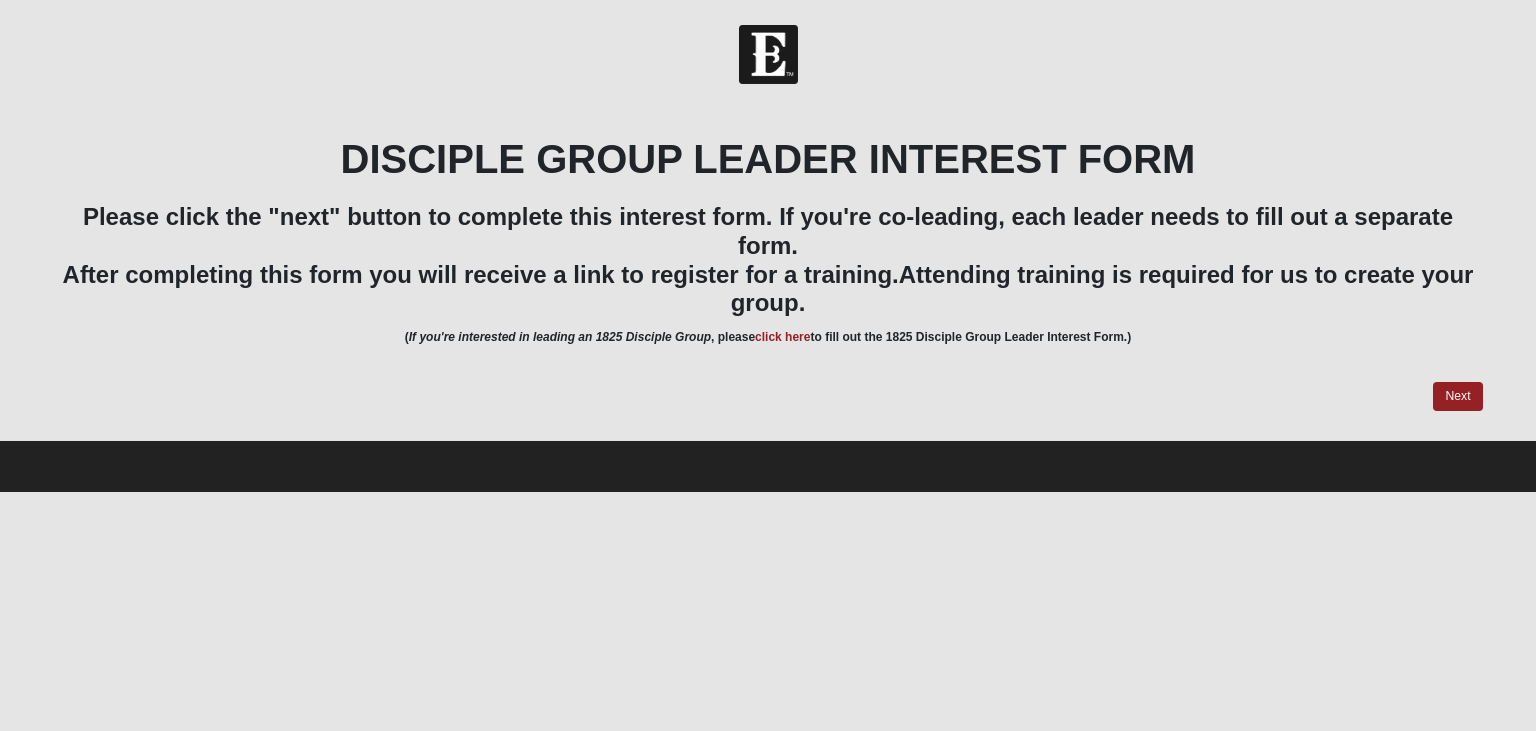 scroll, scrollTop: 0, scrollLeft: 0, axis: both 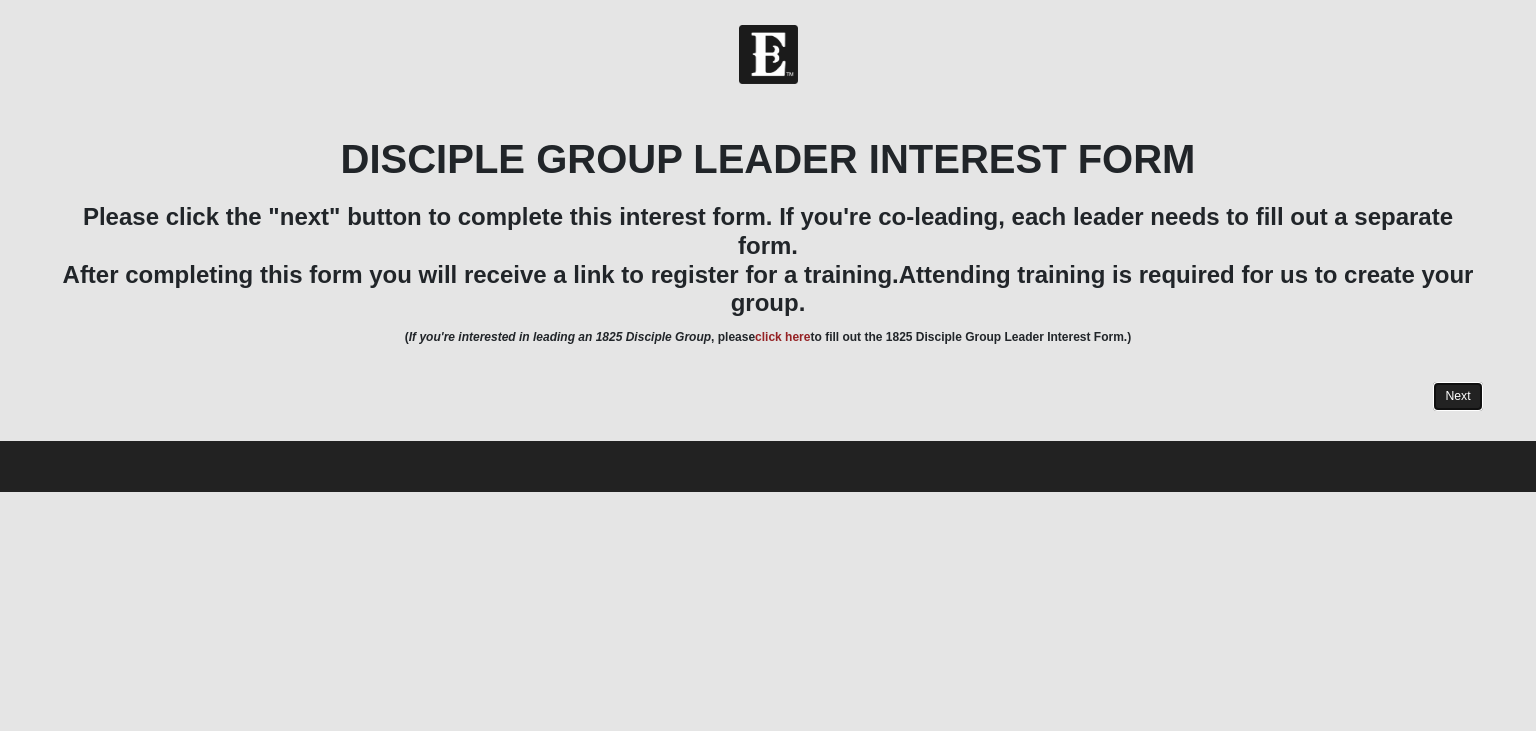 click on "Next" at bounding box center (1457, 396) 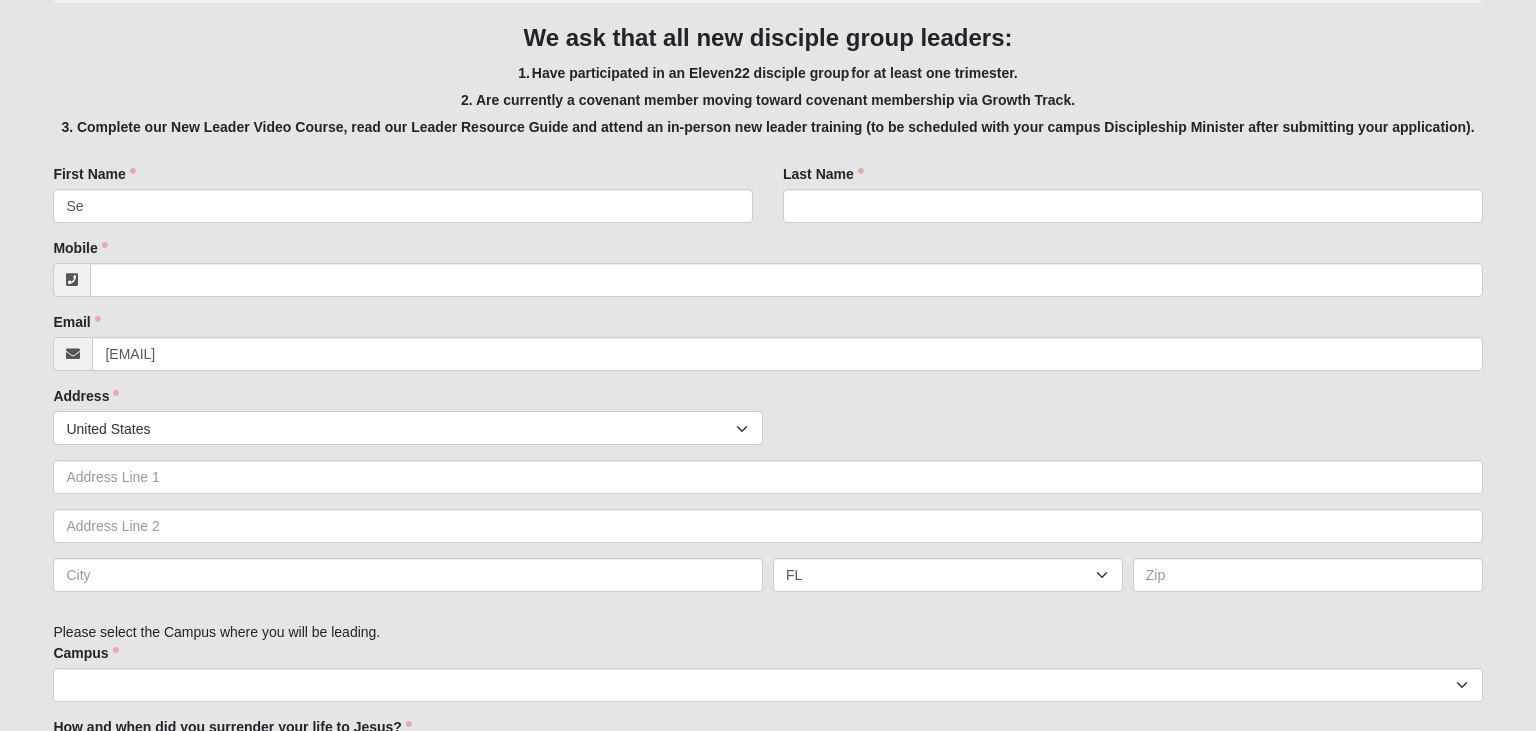 scroll, scrollTop: 422, scrollLeft: 0, axis: vertical 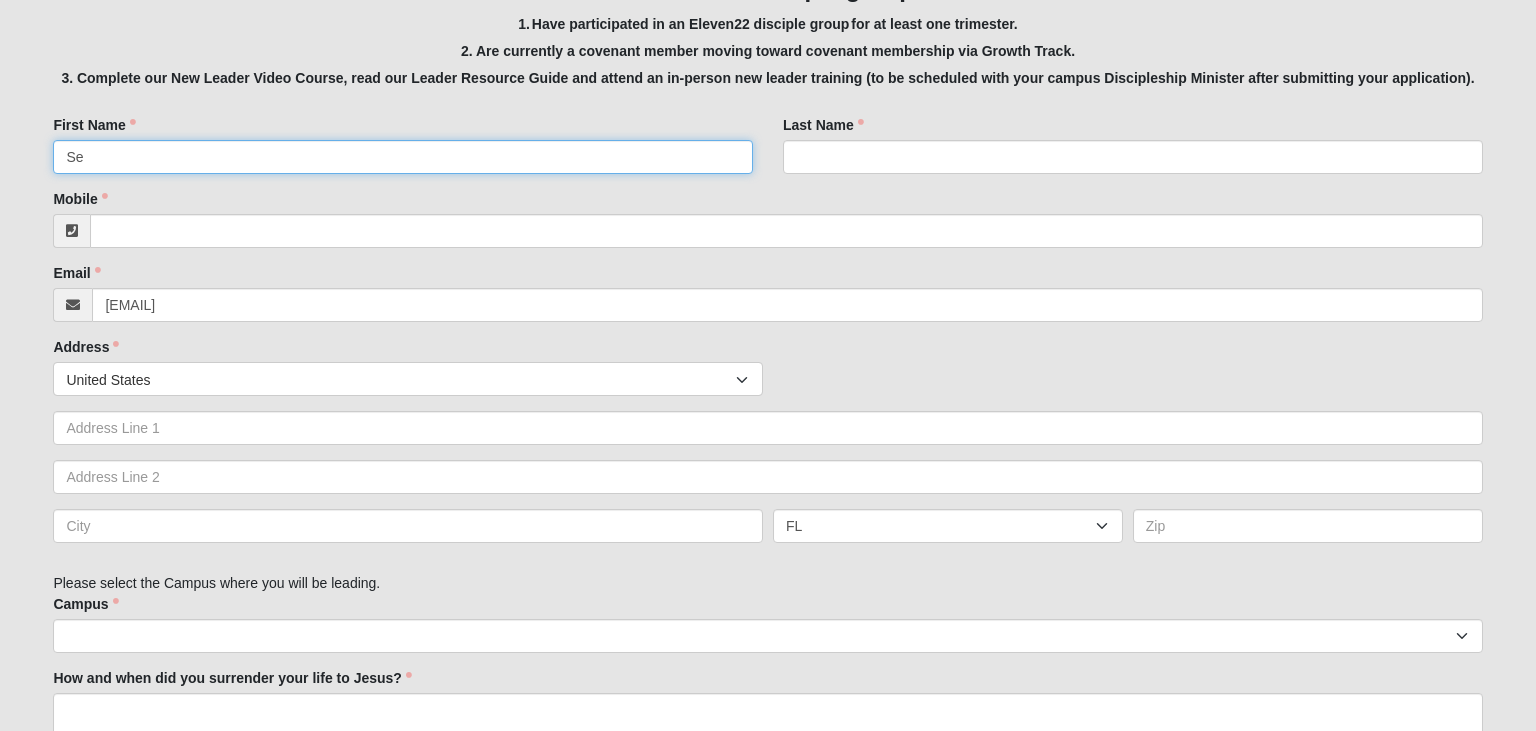 click on "Se" at bounding box center (403, 157) 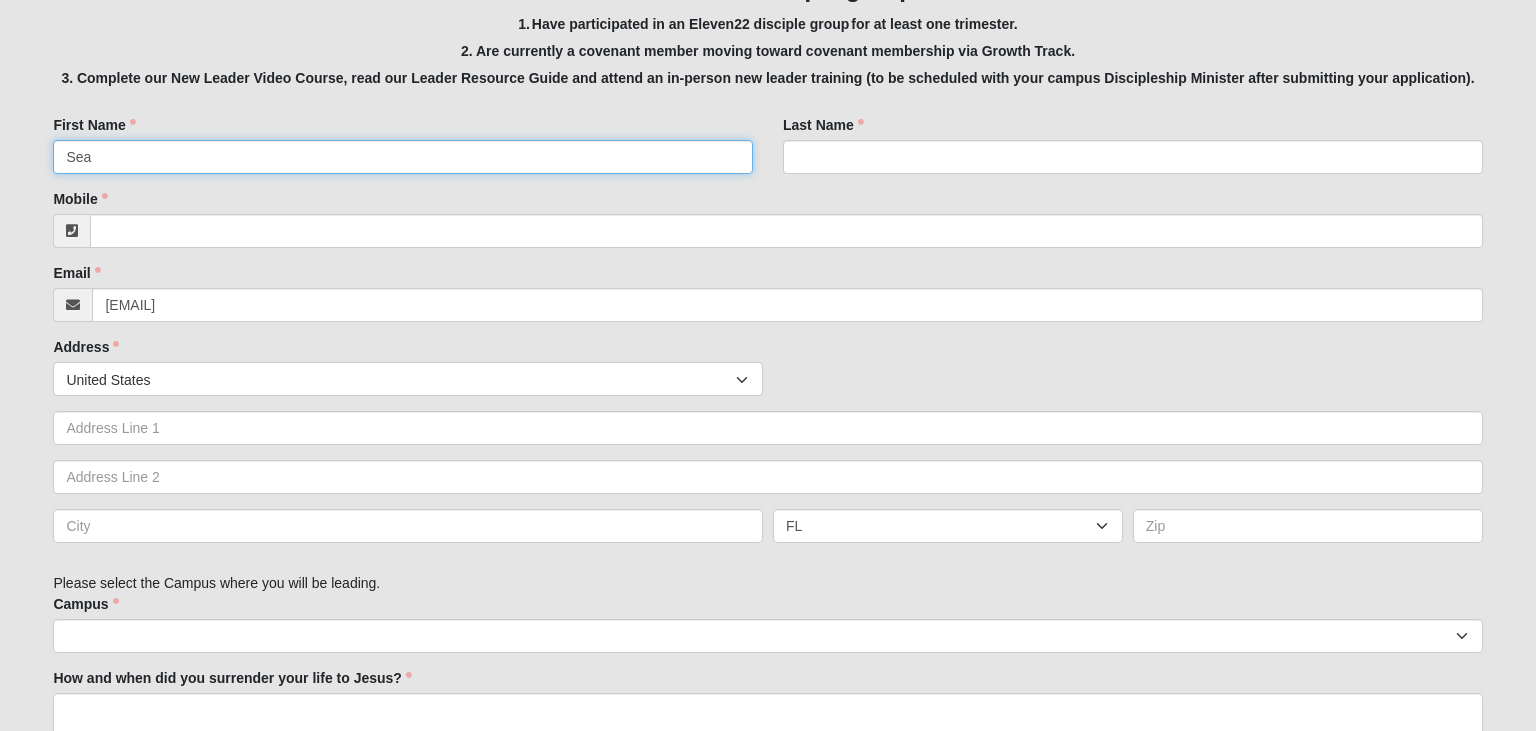 type on "[FIRST]" 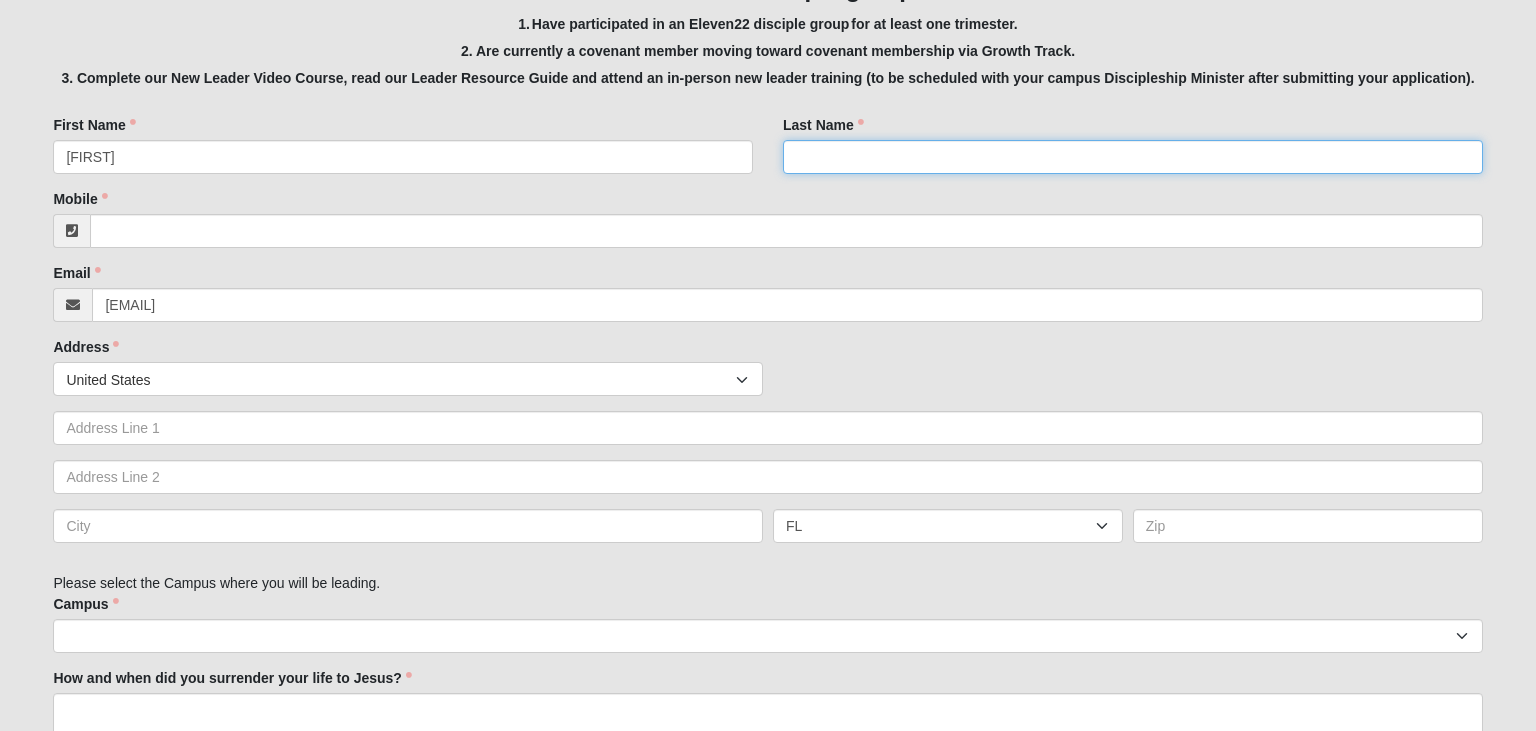 type on "[LAST]" 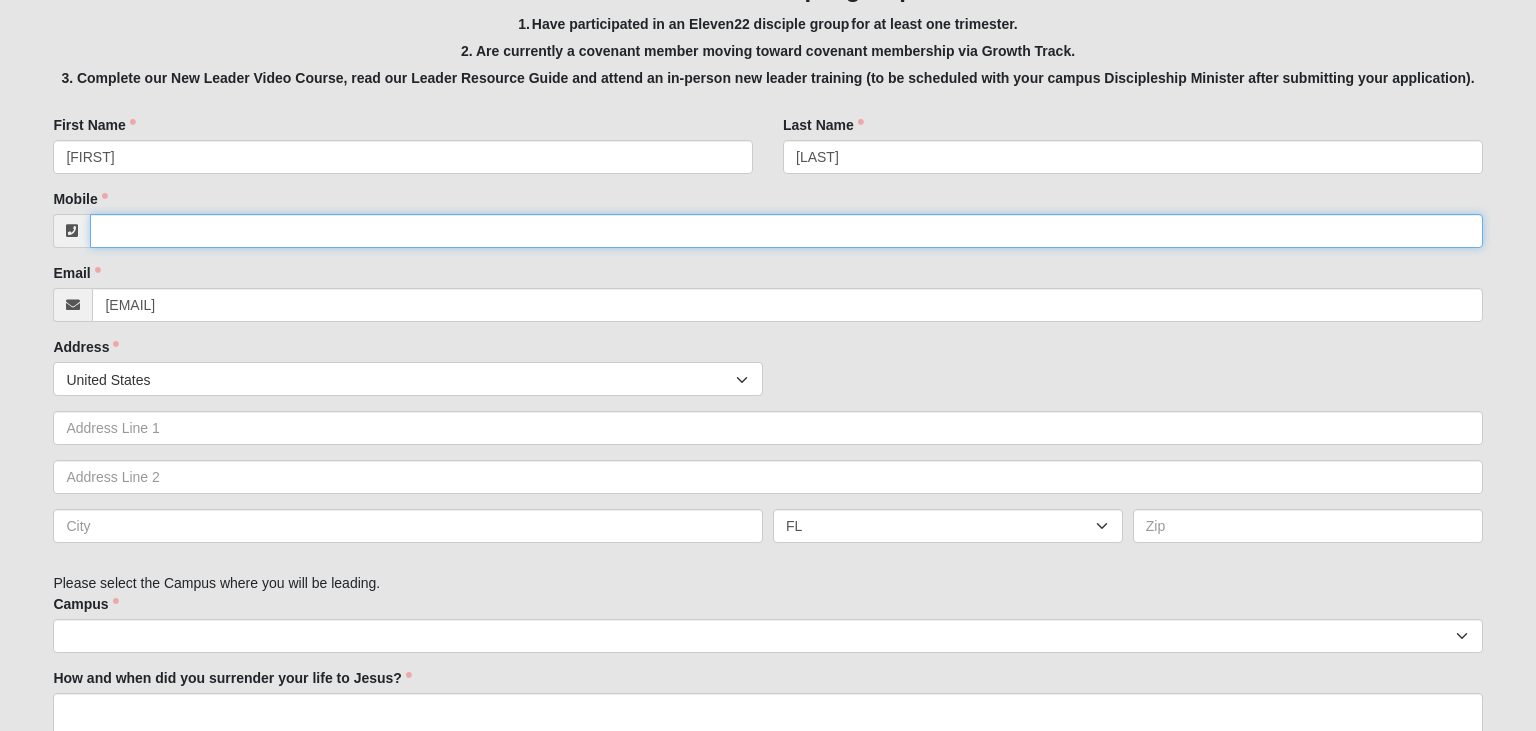 type on "[PHONE]" 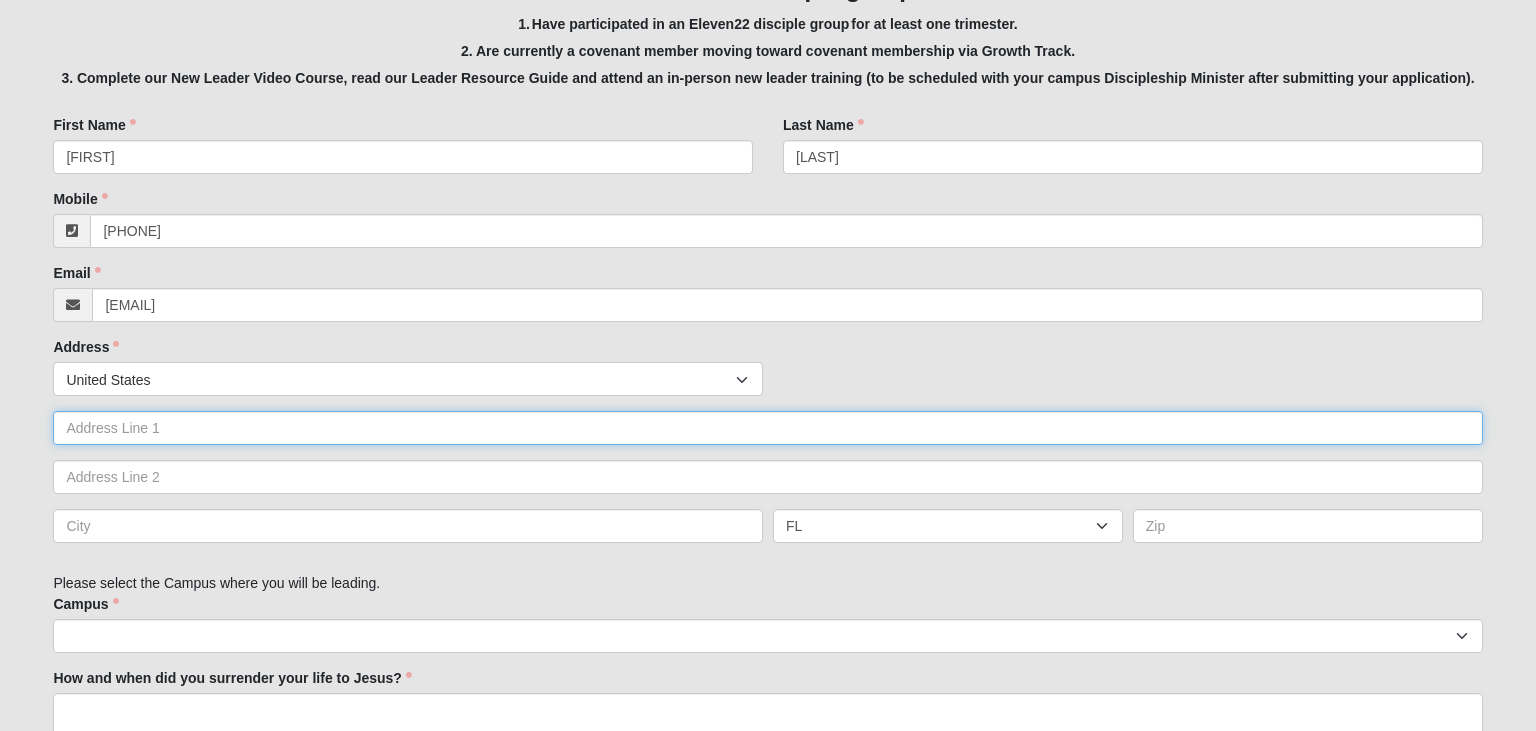 type on "[NUMBER] [STREET]" 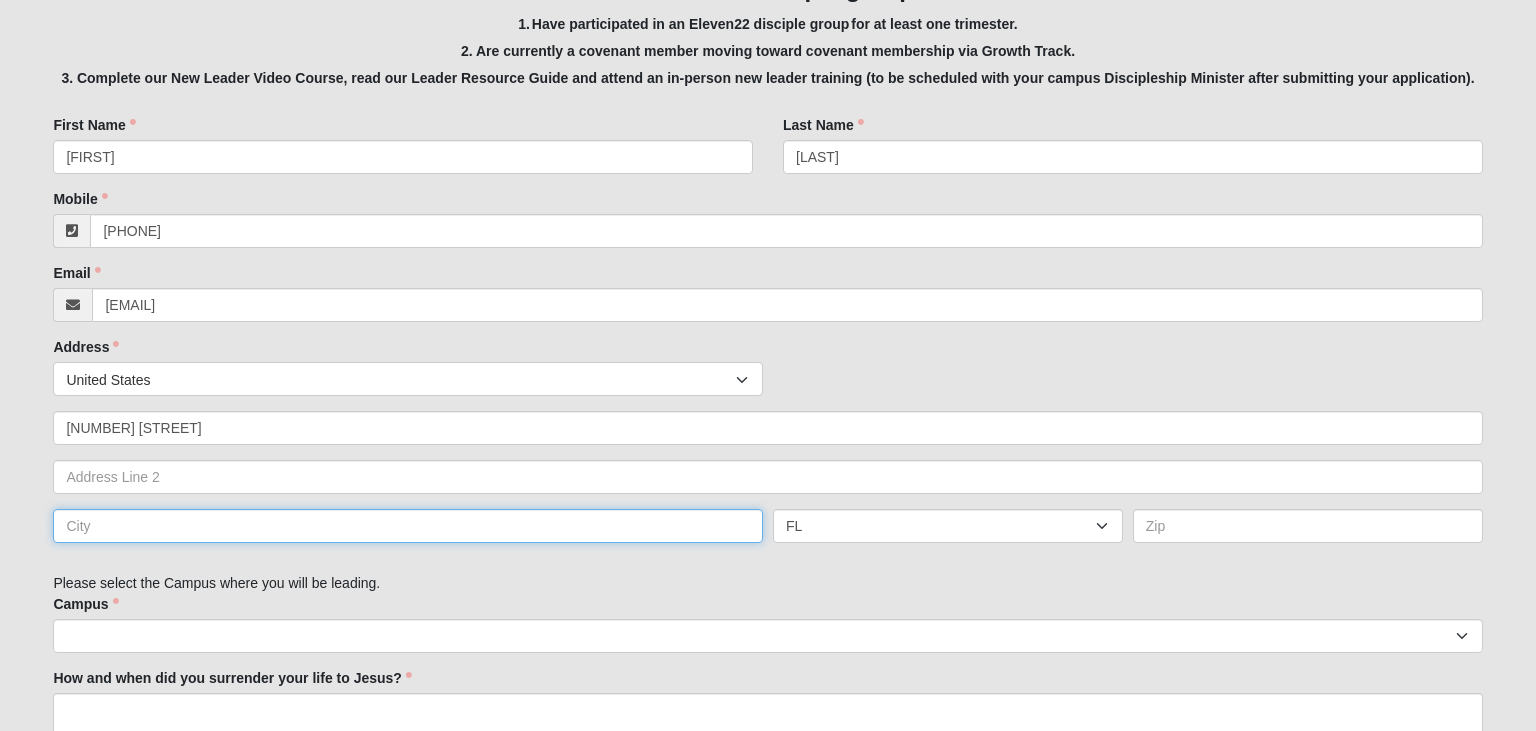 type on "[CITY]" 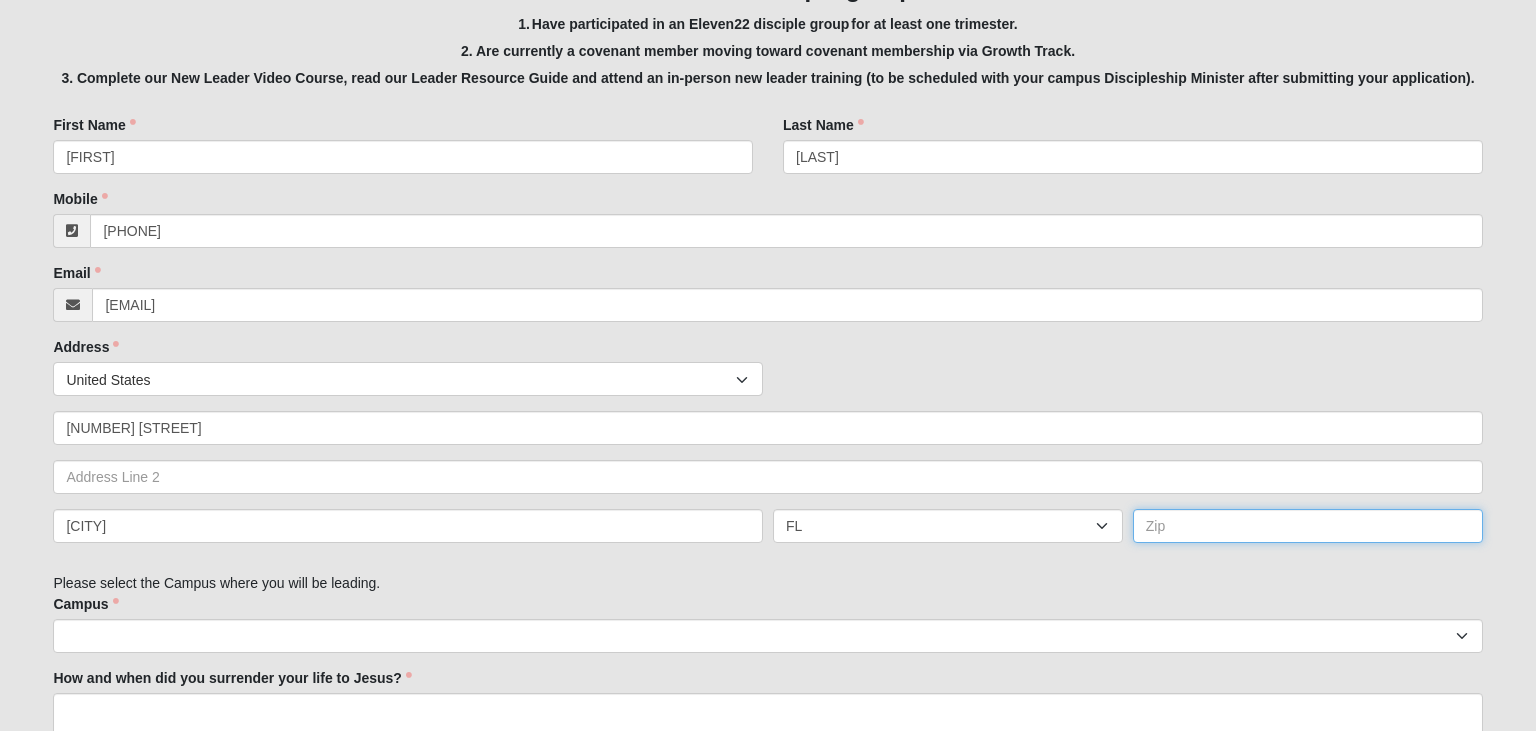 type on "[POSTAL_CODE]" 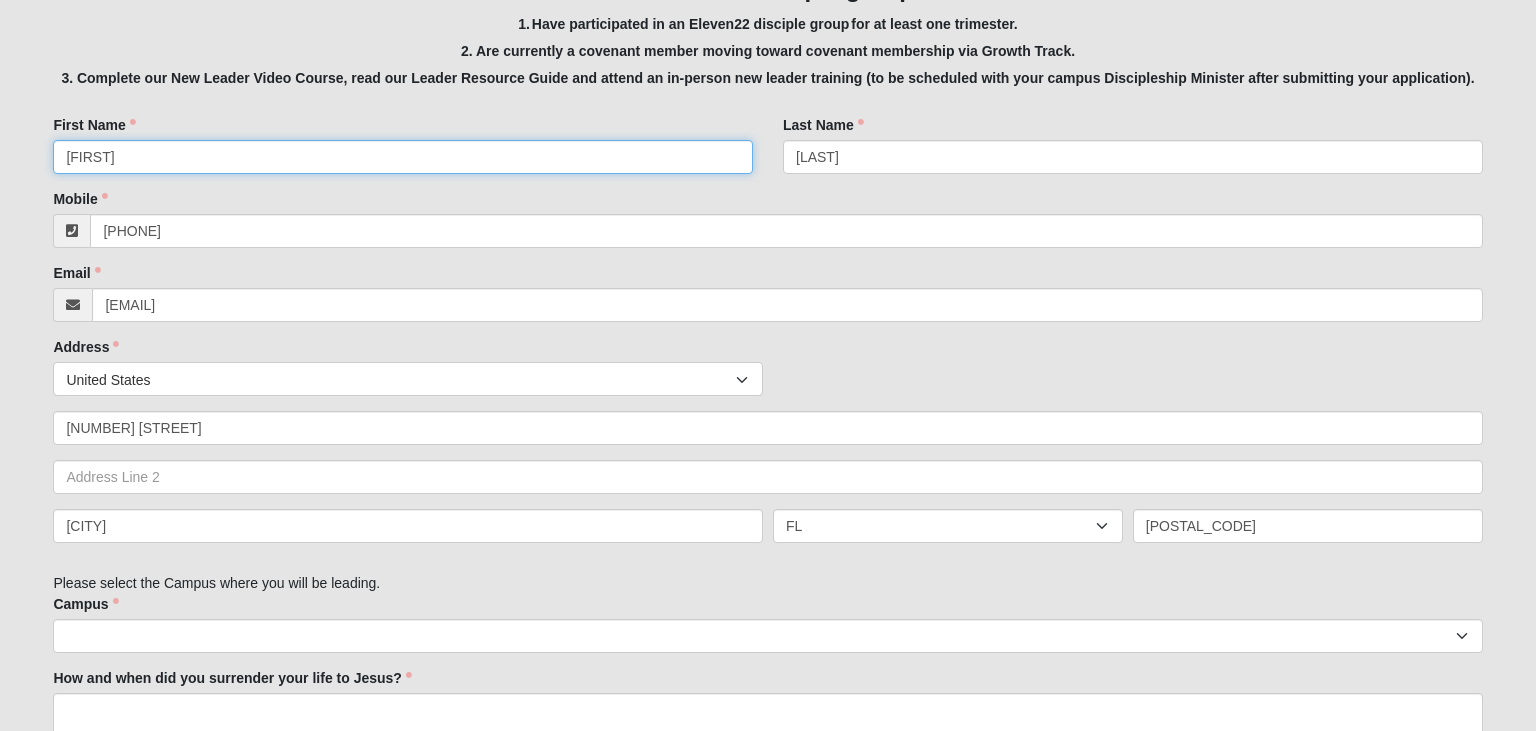 type on "[PHONE]" 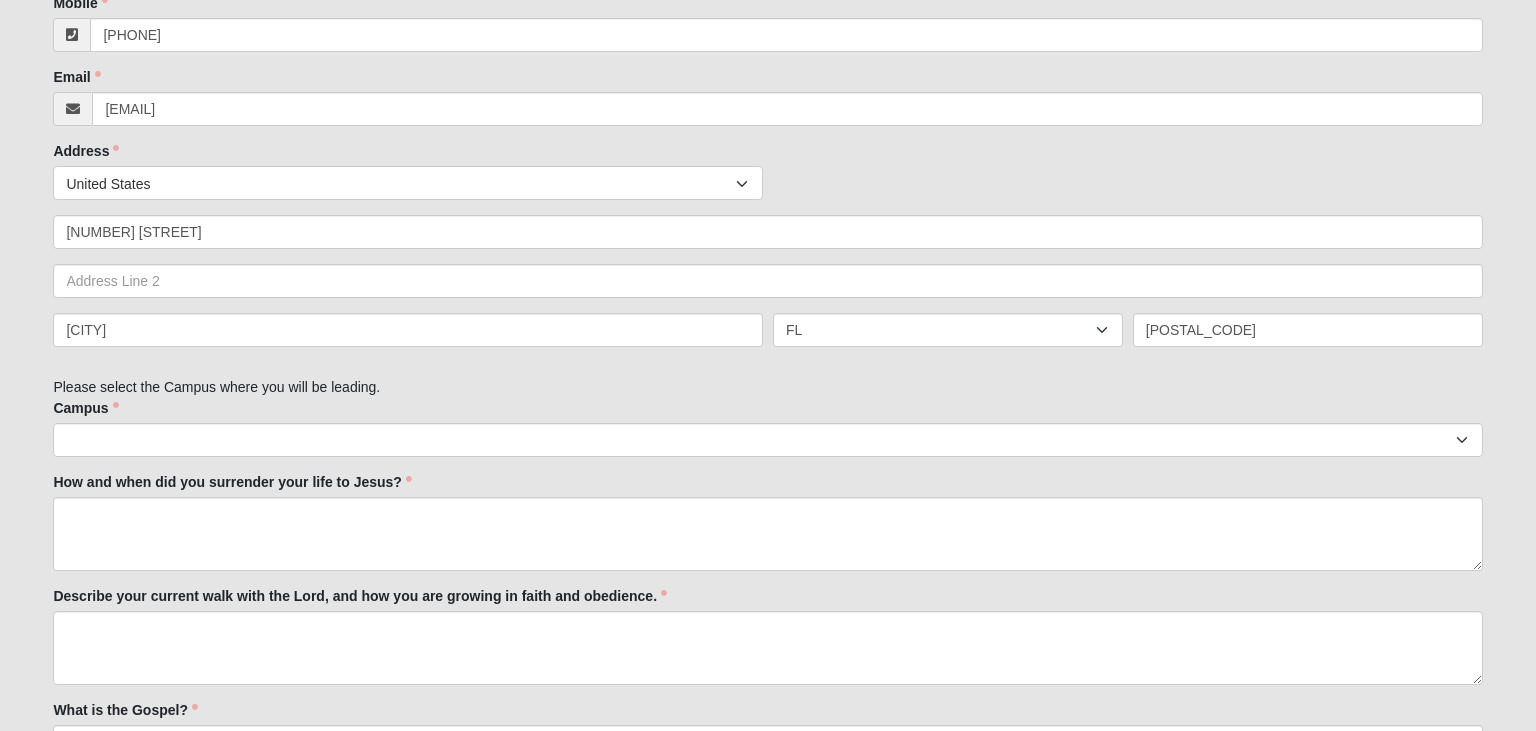 scroll, scrollTop: 633, scrollLeft: 0, axis: vertical 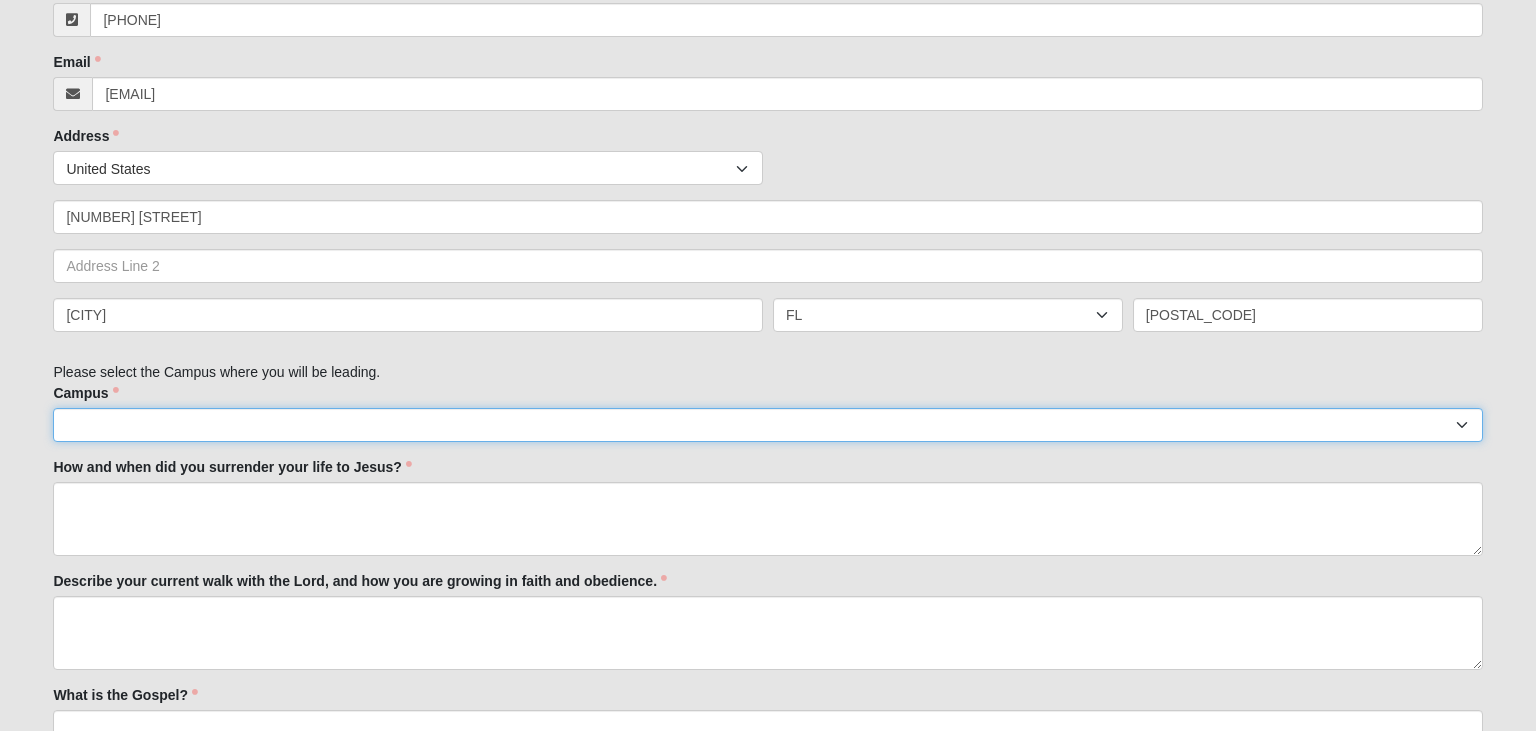 click on "[CITY]
[CITY]
Eleven22 Online
[CITY]
[CITY]
[CITY]
[CITY]
[CITY]
[CITY]
[CITY]
[CITY]
[CITY]" at bounding box center [767, 425] 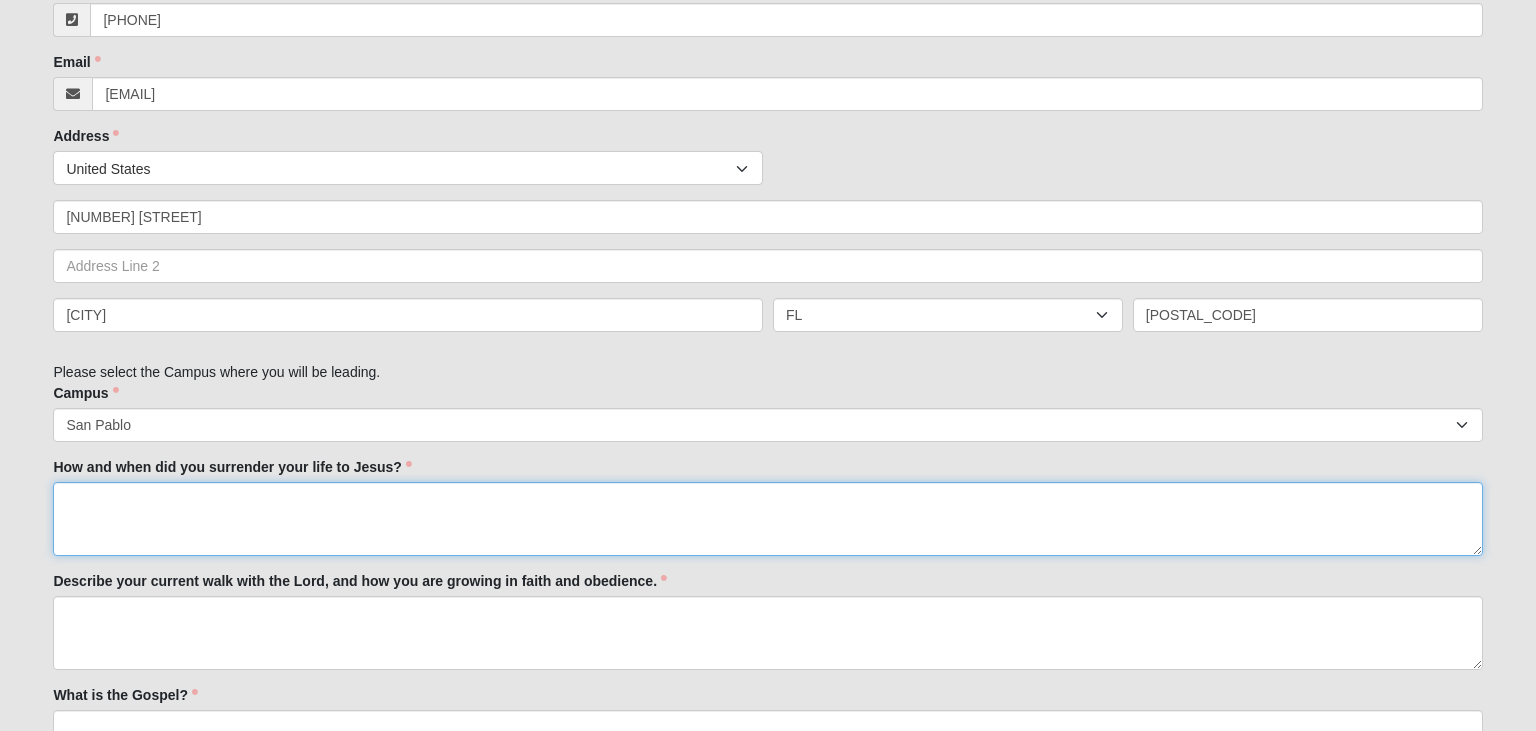 click on "How and when did you surrender your life to Jesus?" at bounding box center [767, 519] 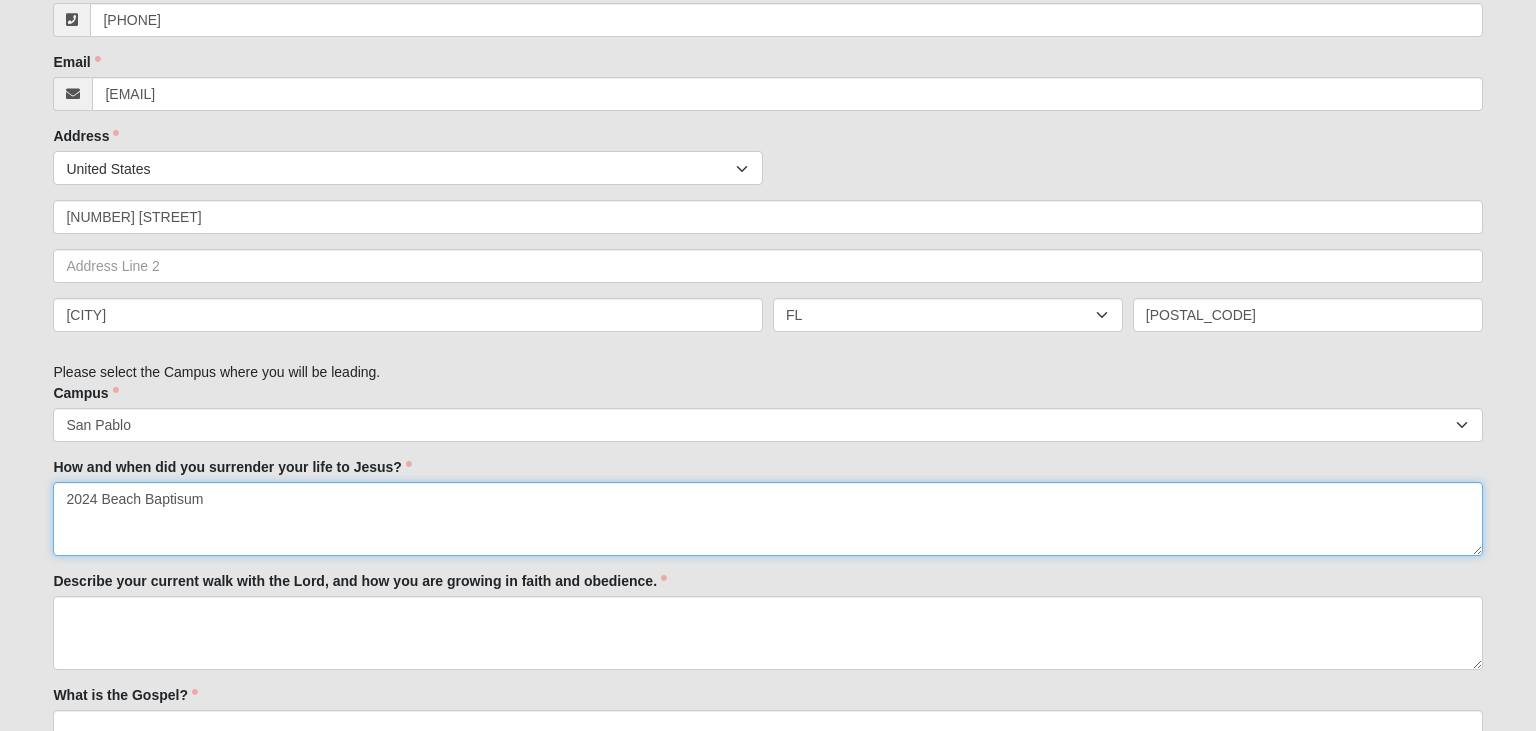 click on "2024 Beach Baptisum" at bounding box center (767, 519) 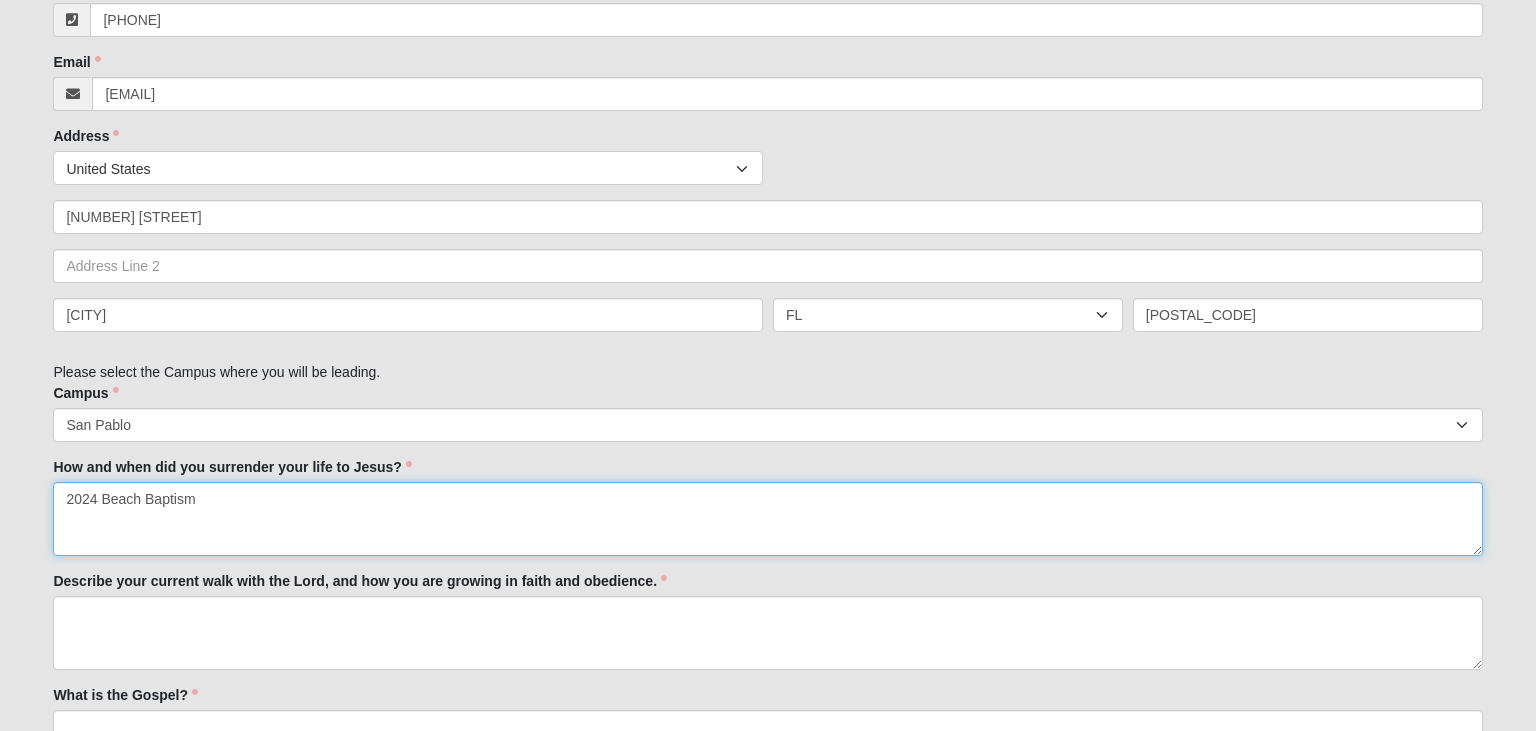 click on "2024 Beach Baptism" at bounding box center (767, 519) 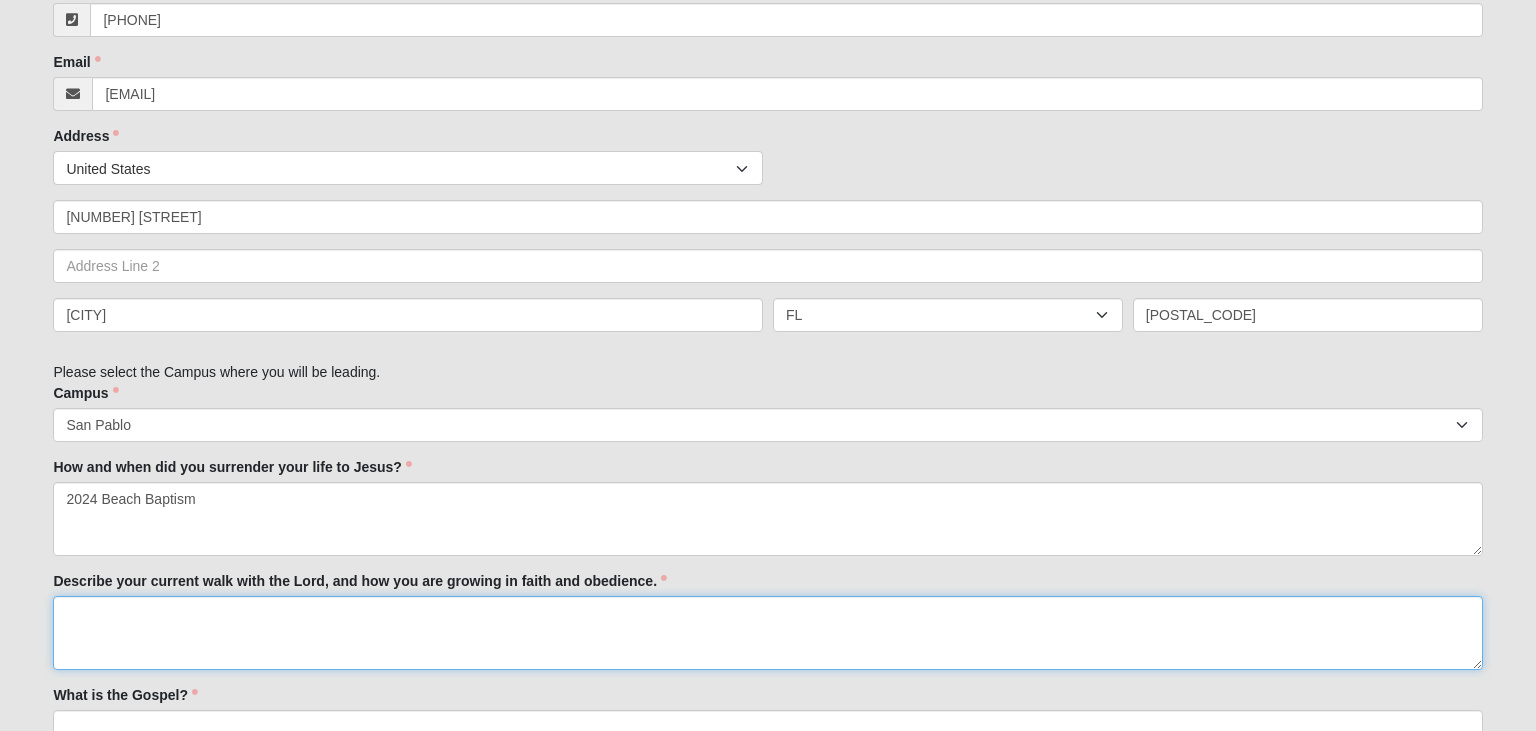 click on "Describe your current walk with the Lord, and how you are growing in faith and obedience." at bounding box center [767, 633] 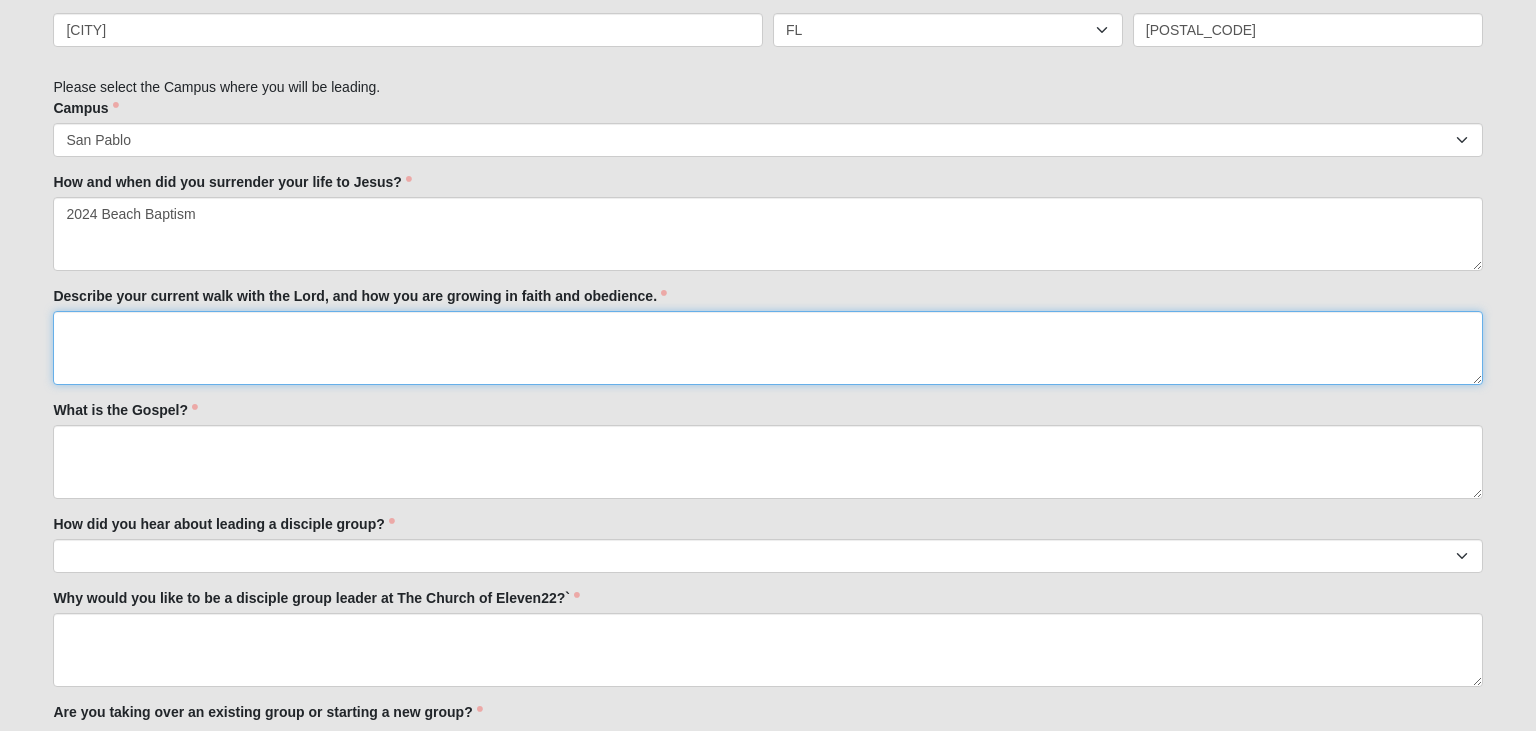 scroll, scrollTop: 950, scrollLeft: 0, axis: vertical 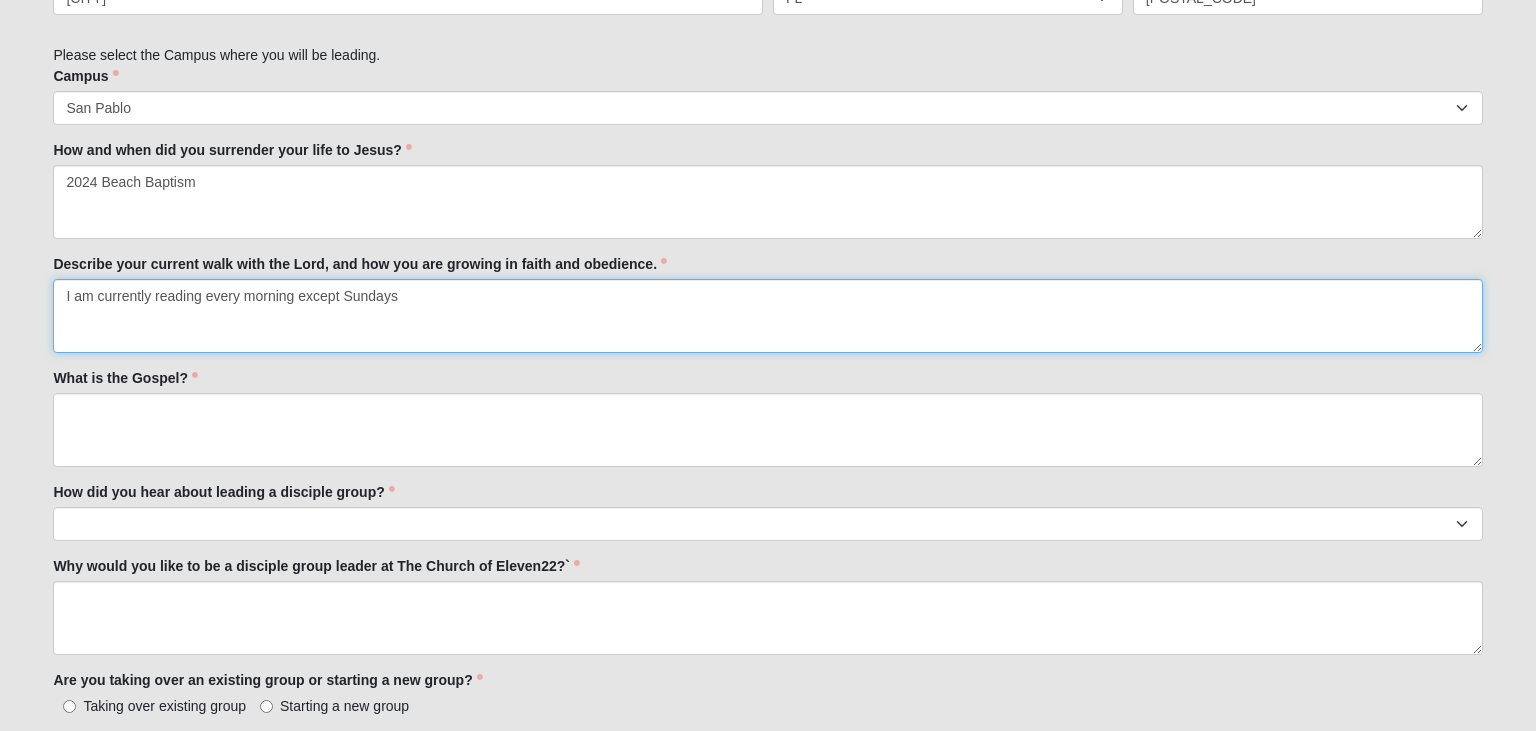 click on "I am currently reading every morning except Sundays" at bounding box center (767, 316) 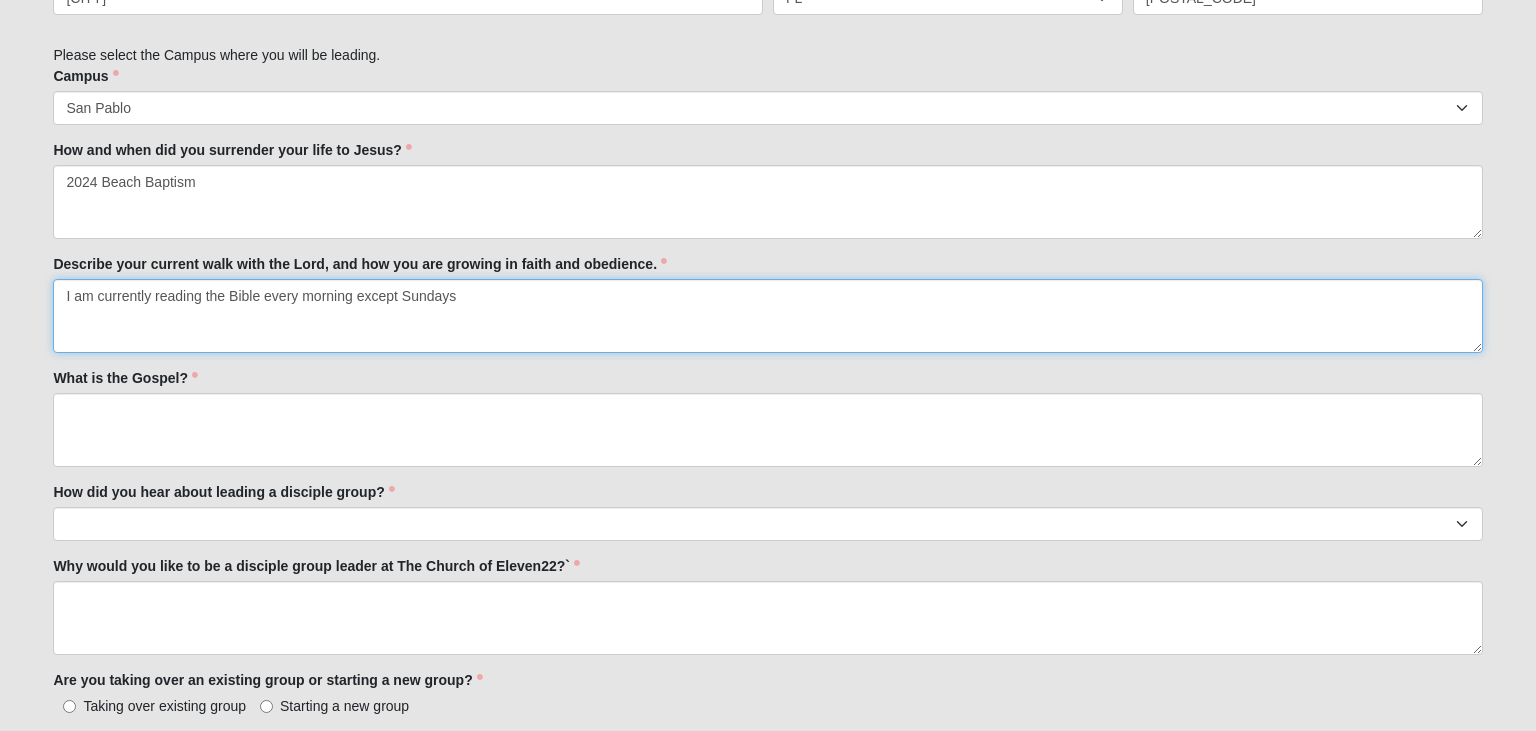 click on "I am currently reading the Bible every morning except Sundays" at bounding box center (767, 316) 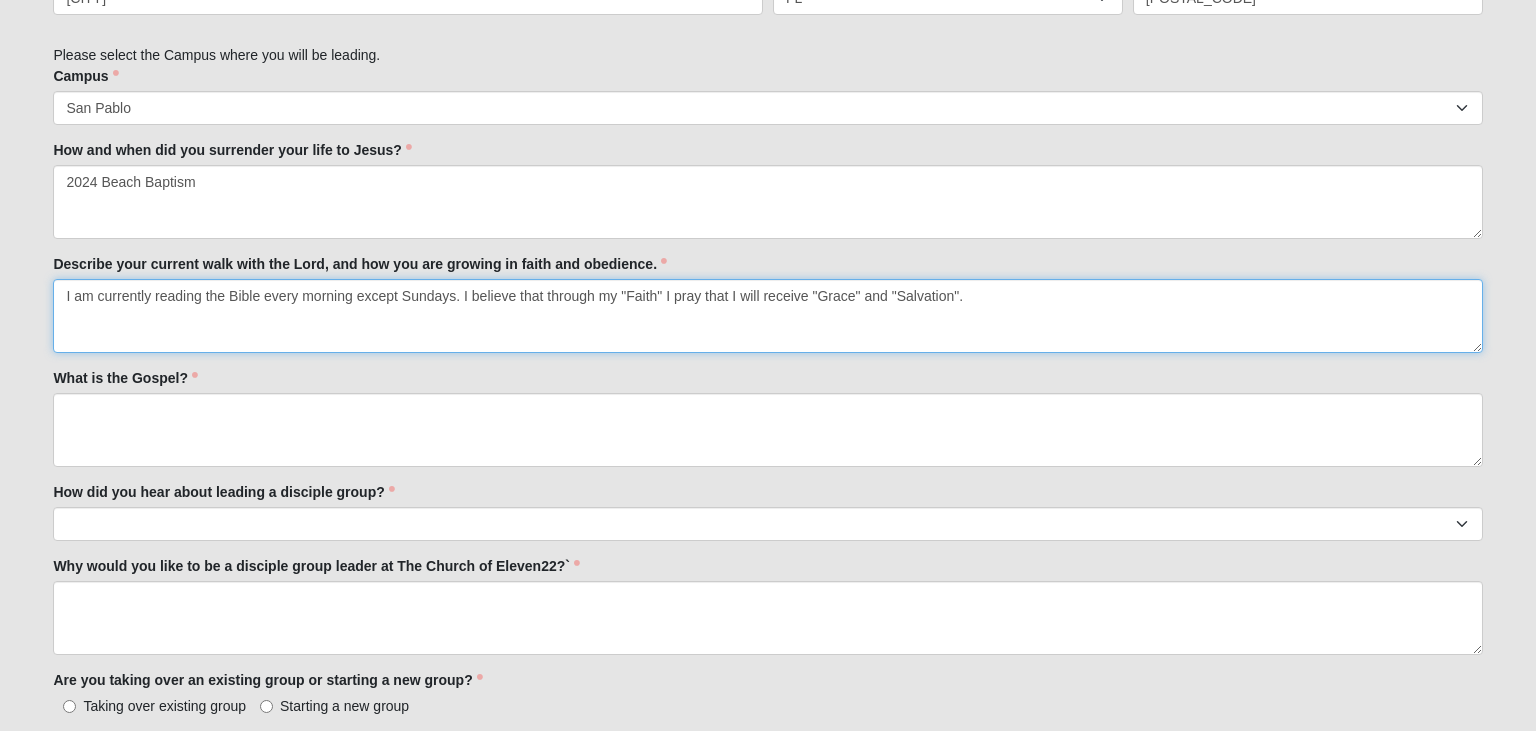 type on "I am currently reading the Bible every morning except Sundays. I believe that through my "Faith" I pray that I will receive "Grace" and "Salvation"." 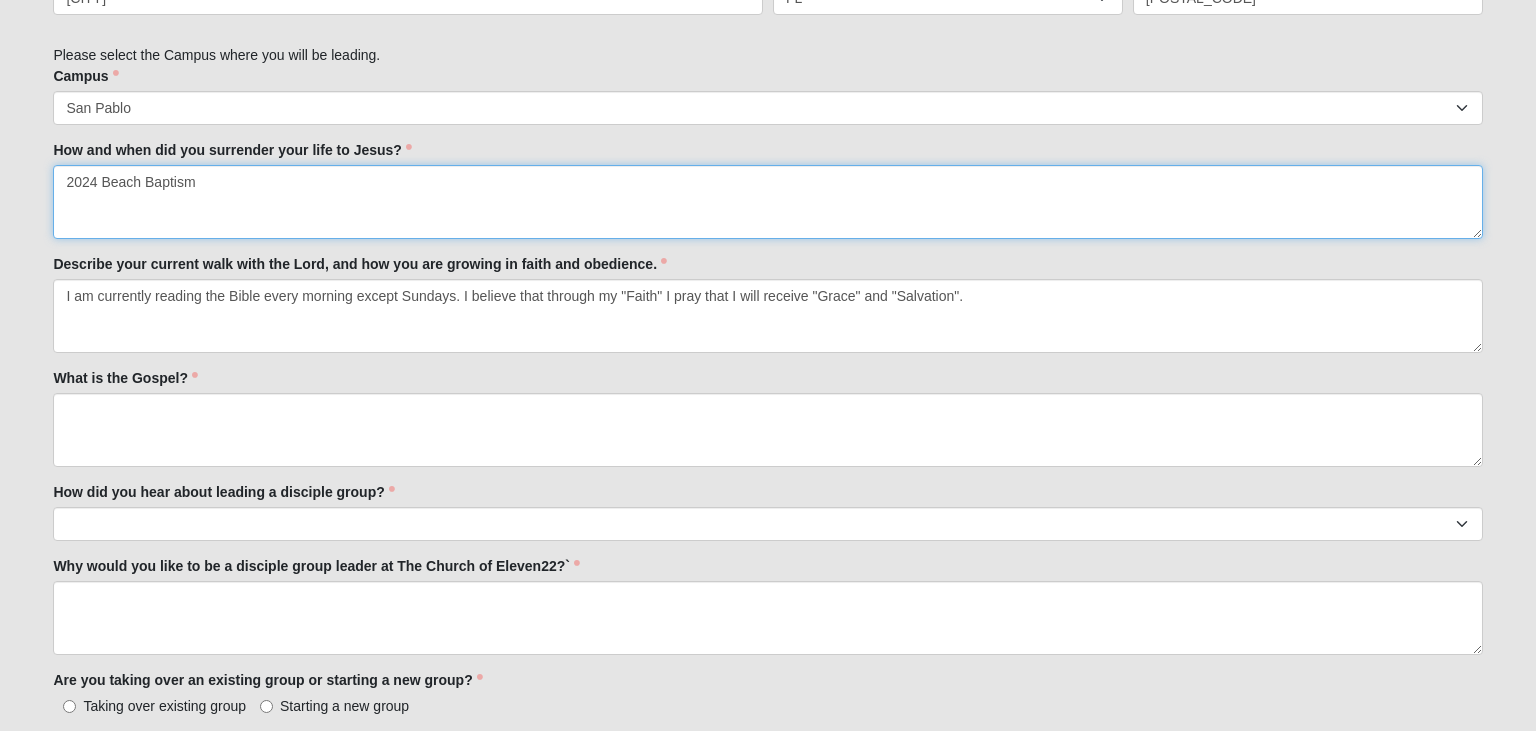 click on "2024 Beach Baptism" at bounding box center [767, 202] 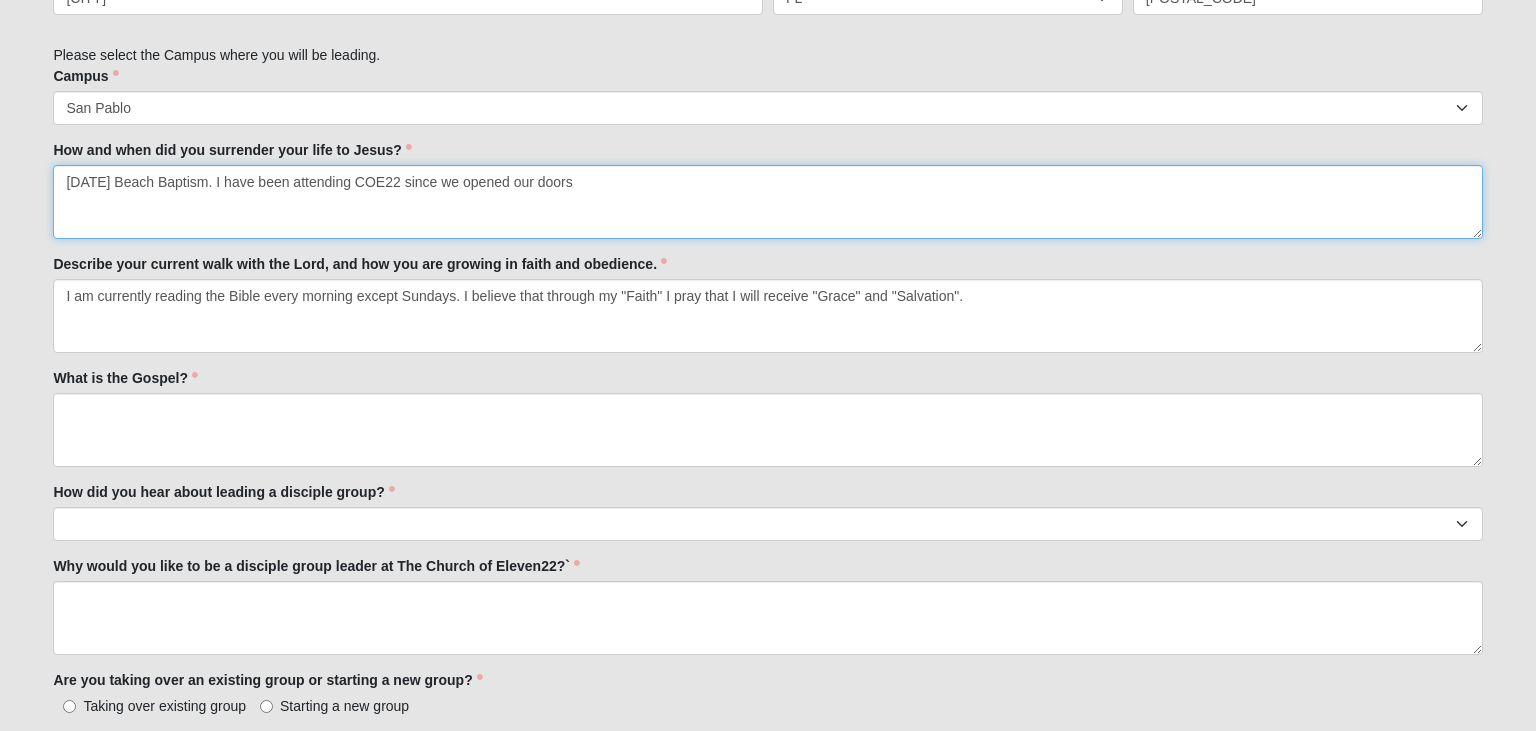 click on "[DATE] Beach Baptism. I have been attending COE22 since we opened our doors" at bounding box center (767, 202) 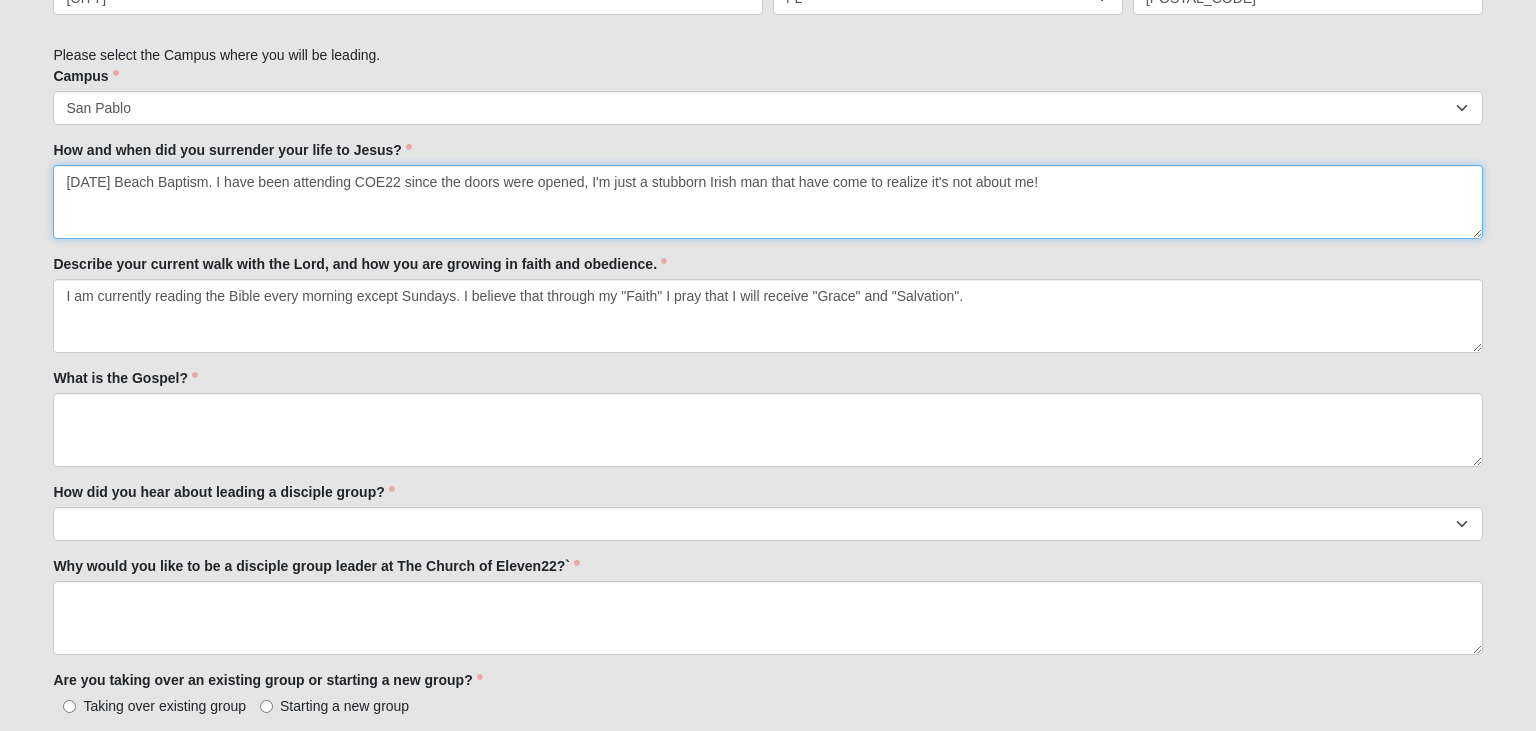 click on "[DATE] Beach Baptism. I have been attending COE22 since the doors were opened, I'm just a stubborn Irish man that have come to realize it's not about me!" at bounding box center [767, 202] 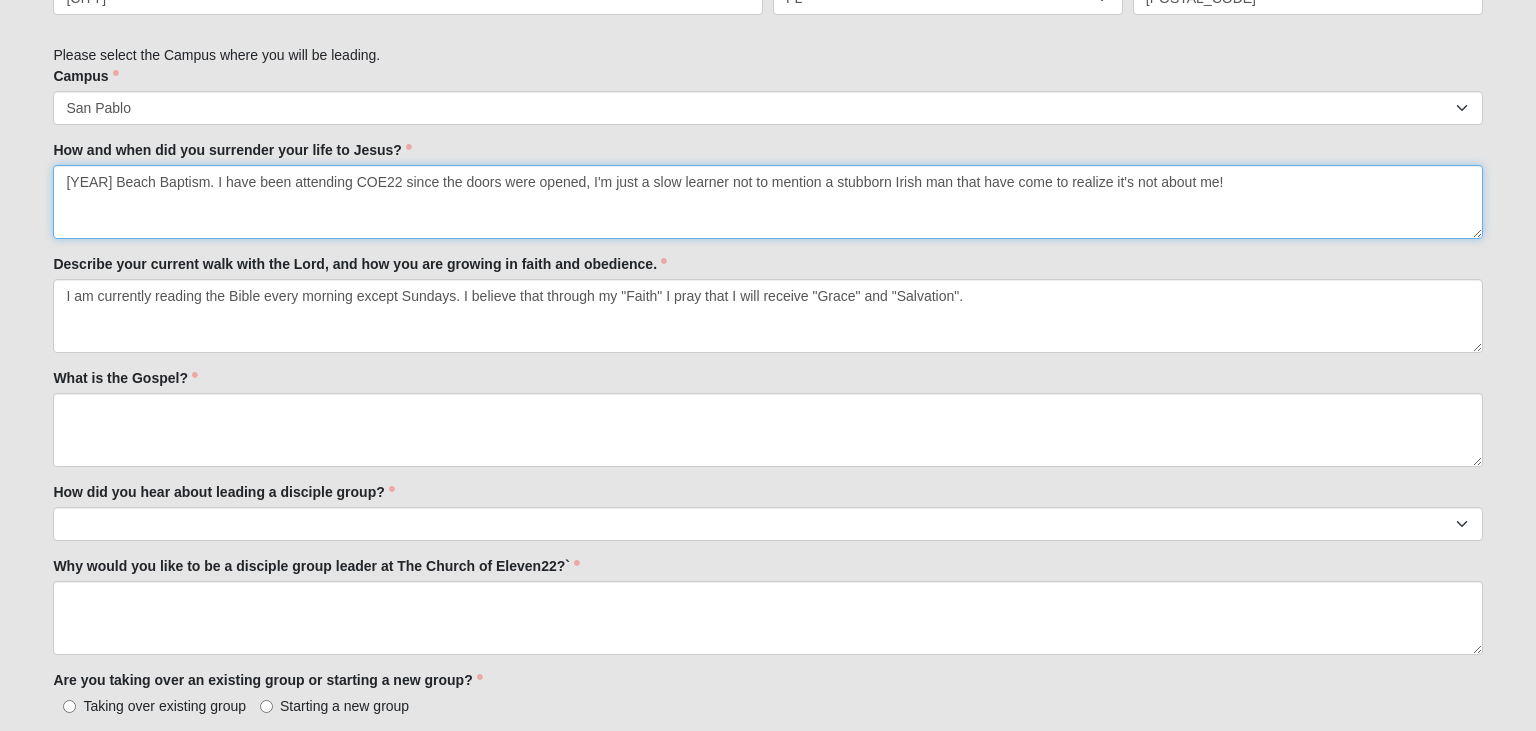 click on "[YEAR] Beach Baptism. I have been attending COE22 since the doors were opened, I'm just a slow learner not to mention a stubborn Irish man that have come to realize it's not about me!" at bounding box center (767, 202) 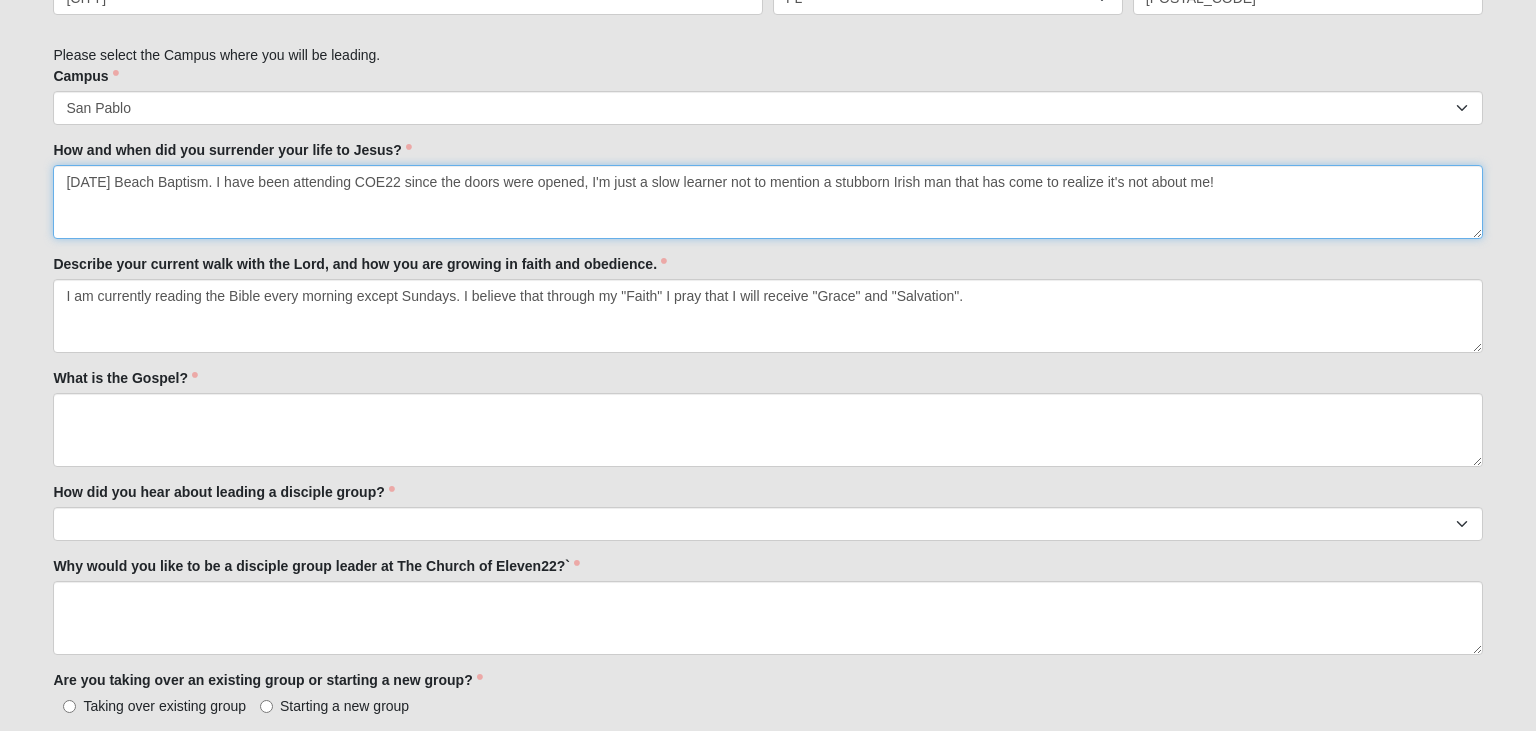 click on "[DATE] Beach Baptism. I have been attending COE22 since the doors were opened, I'm just a slow learner not to mention a stubborn Irish man that has come to realize it's not about me!" at bounding box center [767, 202] 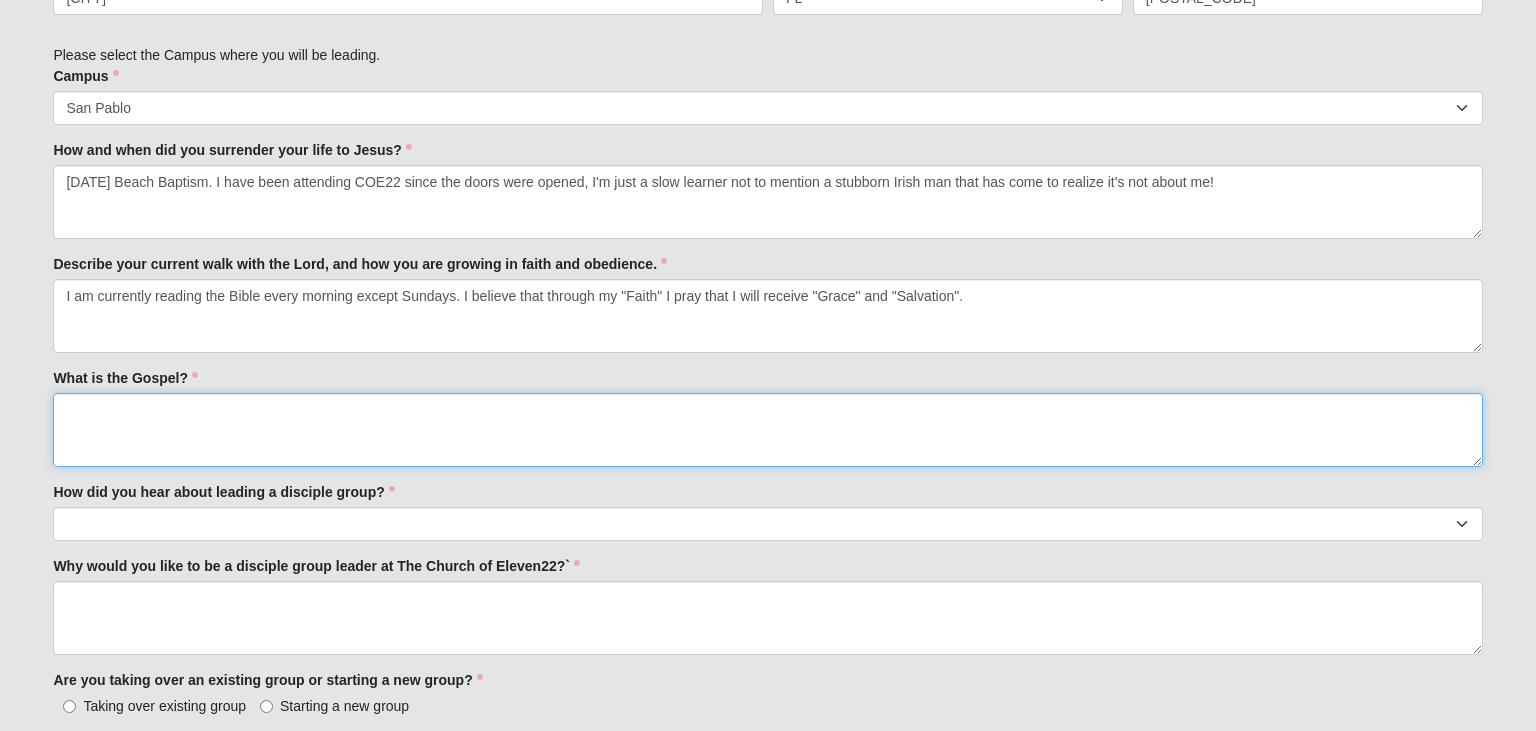 click on "What is the Gospel?" at bounding box center (767, 430) 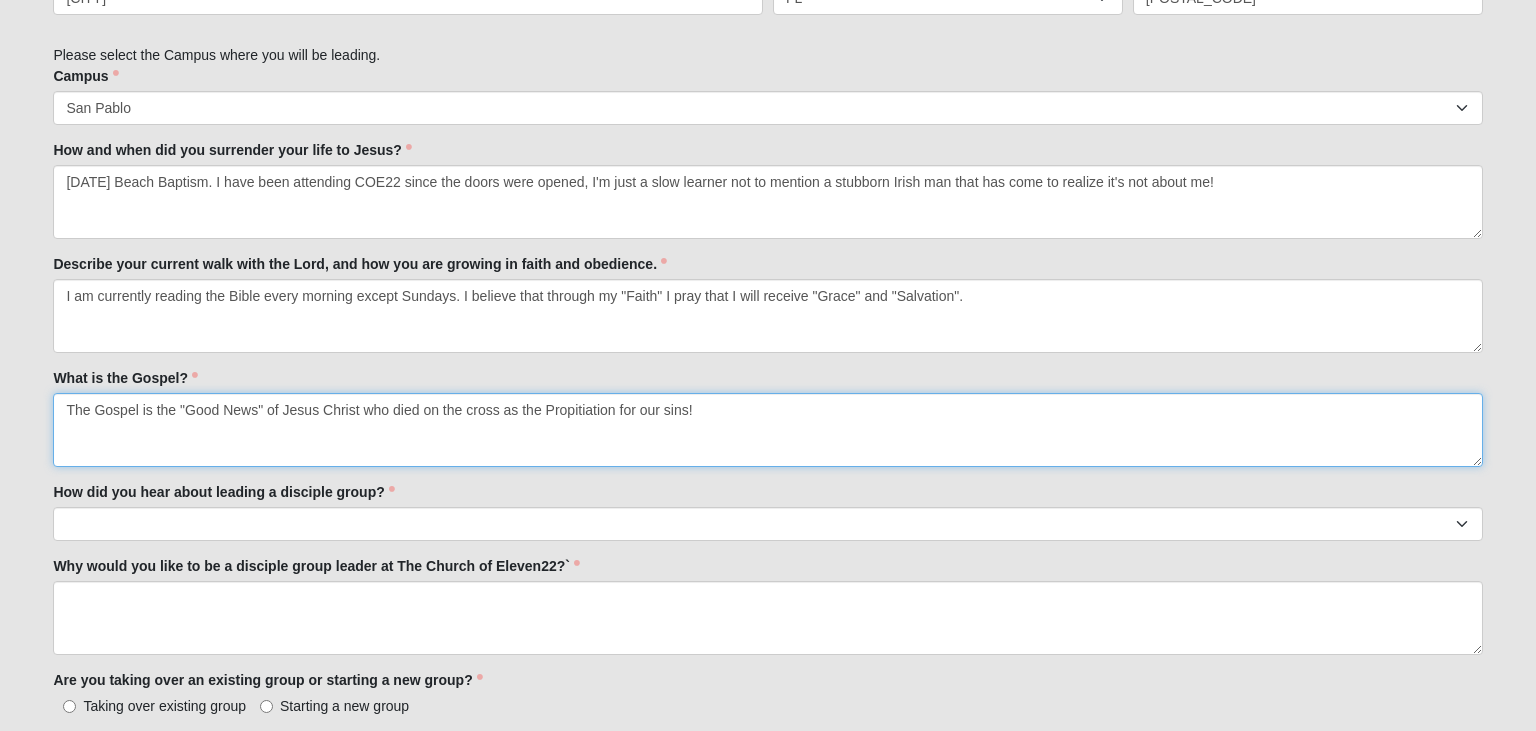 type on "The Gospel is the "Good News" of Jesus Christ who died on the cross as the Propitiation for our sins!" 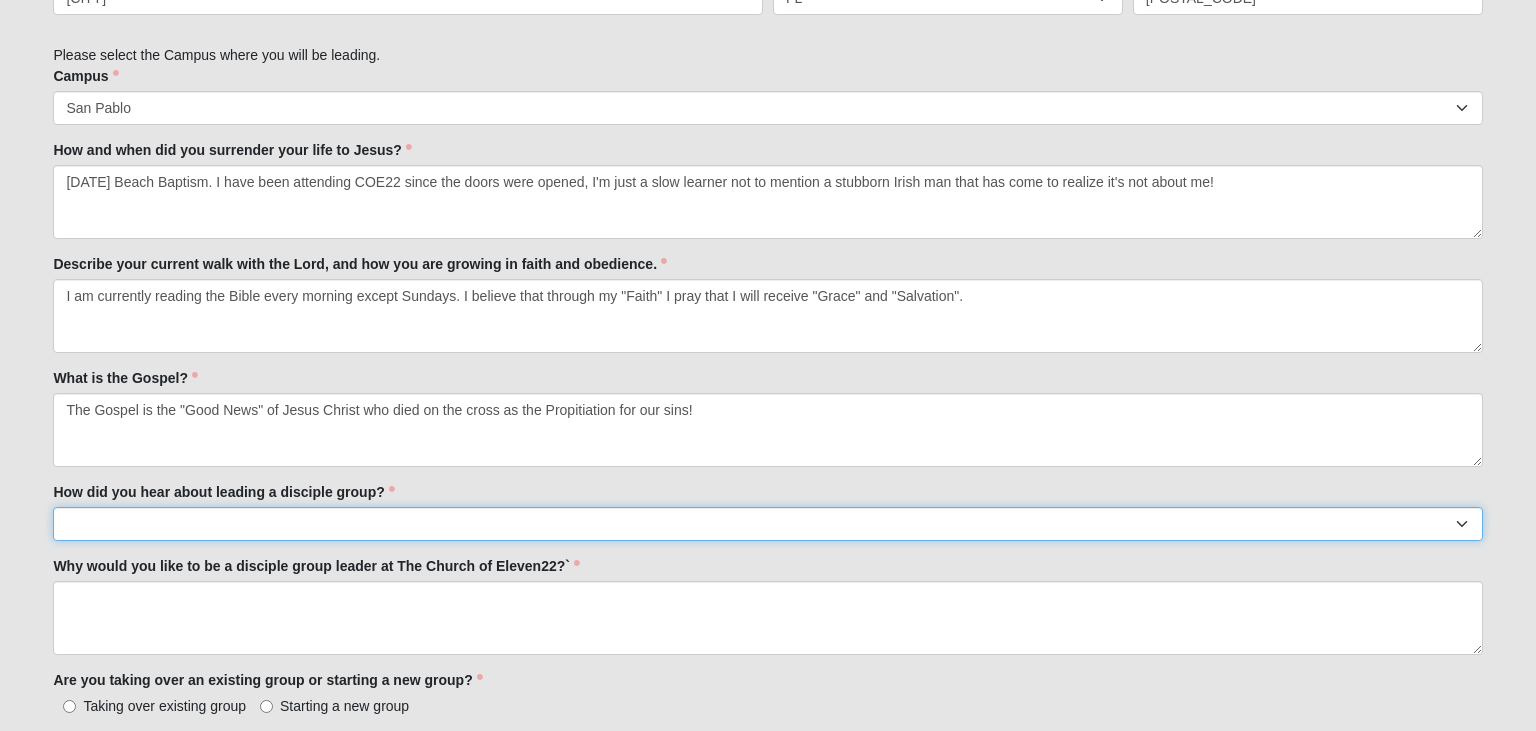 click on "Worship Guide
Sermon/In-service announcement
Website
Social Media
Eleven22 App
Staff/Serve Staff Volunteer
Friend or Family Member
My Current disciple group leader
A disciple group coach
Other" at bounding box center (767, 524) 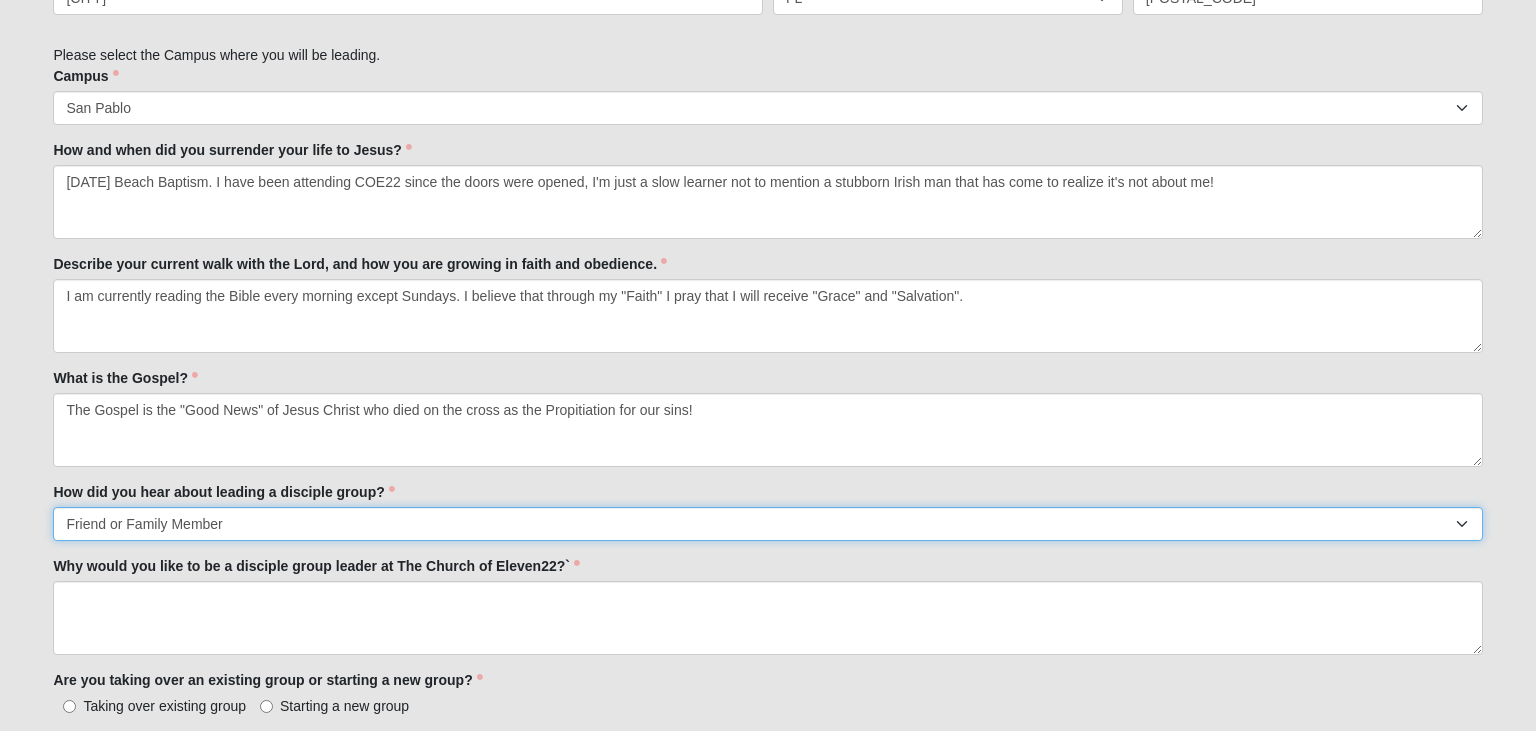 click on "Friend or Family Member" at bounding box center [0, 0] 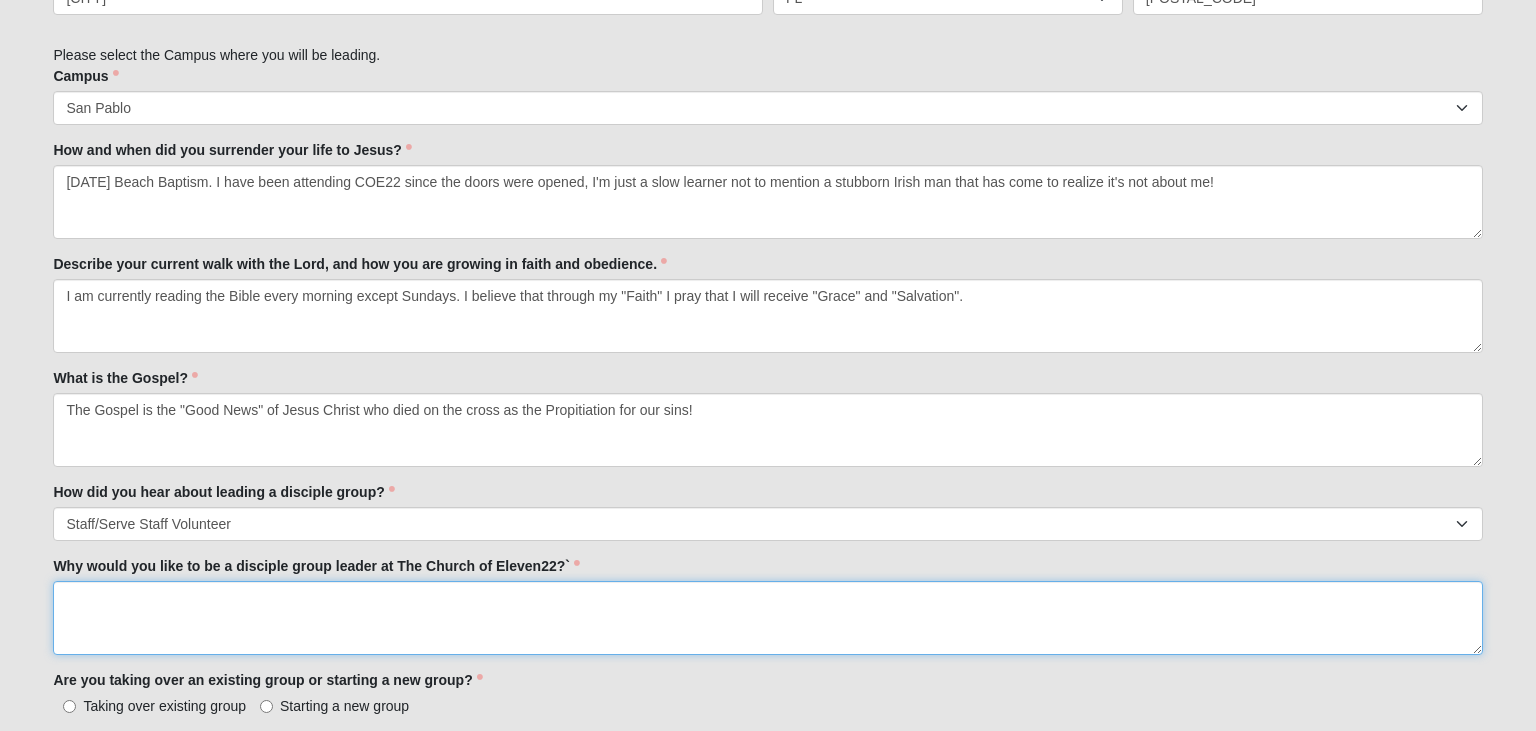 click on "Why would you like to be a disciple group leader at The Church of Eleven22?`" at bounding box center [767, 618] 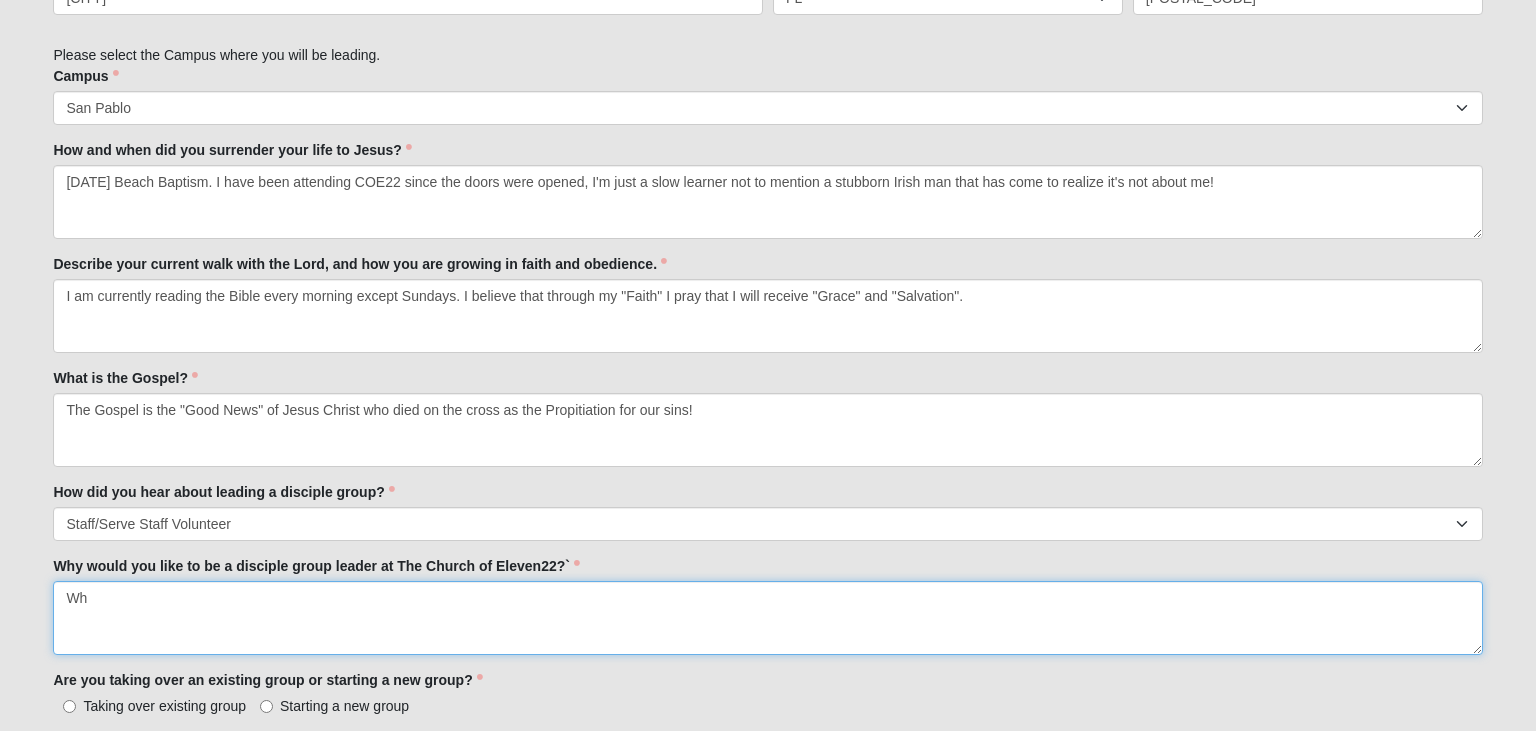 type on "W" 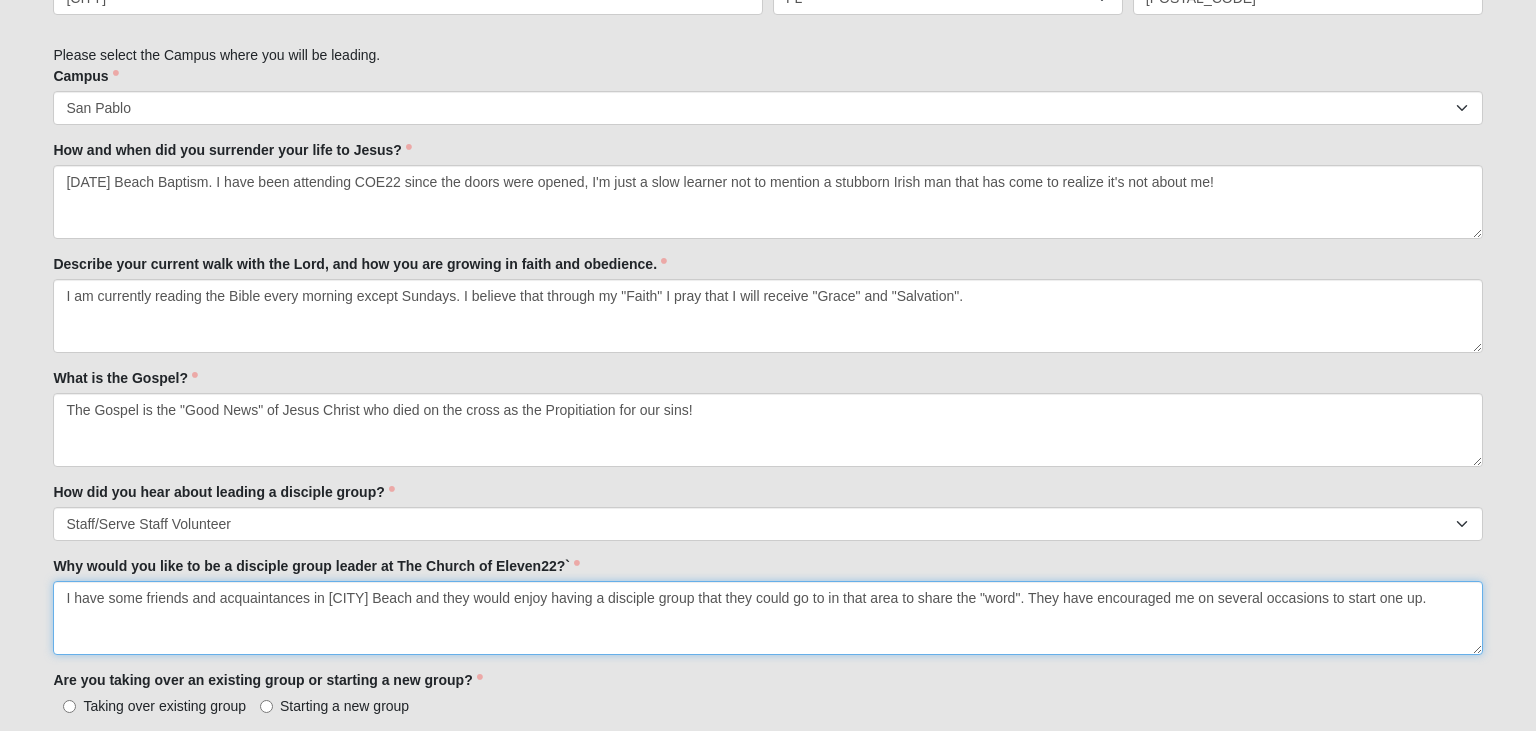 click on "I have some friends and acquaintances in [CITY] Beach and they would enjoy having a disciple group that they could go to in that area to share the "word". They have encouraged me on several occasions to start one up." at bounding box center [767, 618] 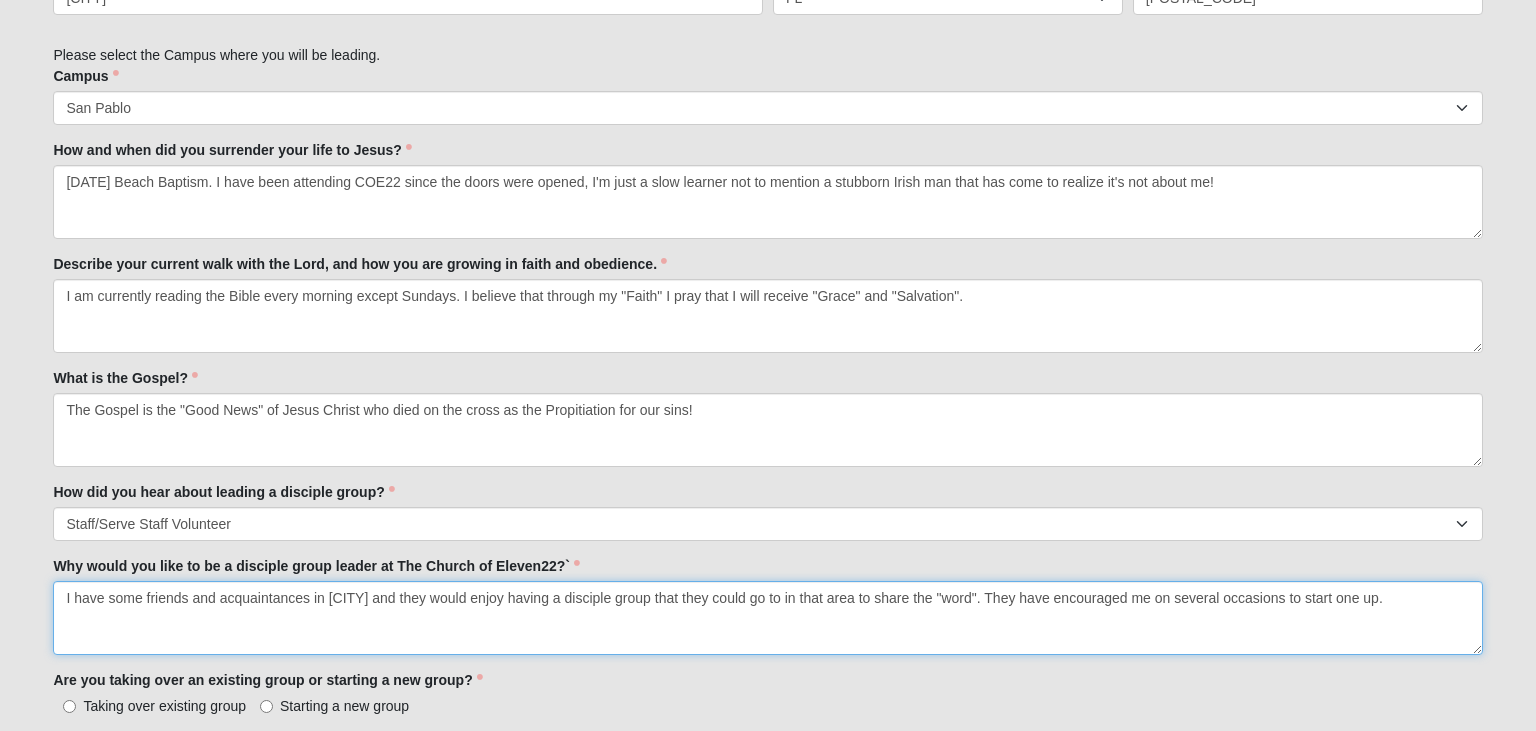 click on "I have some friends and acquaintances in [CITY] and they would enjoy having a disciple group that they could go to in that area to share the "word". They have encouraged me on several occasions to start one up." at bounding box center (767, 618) 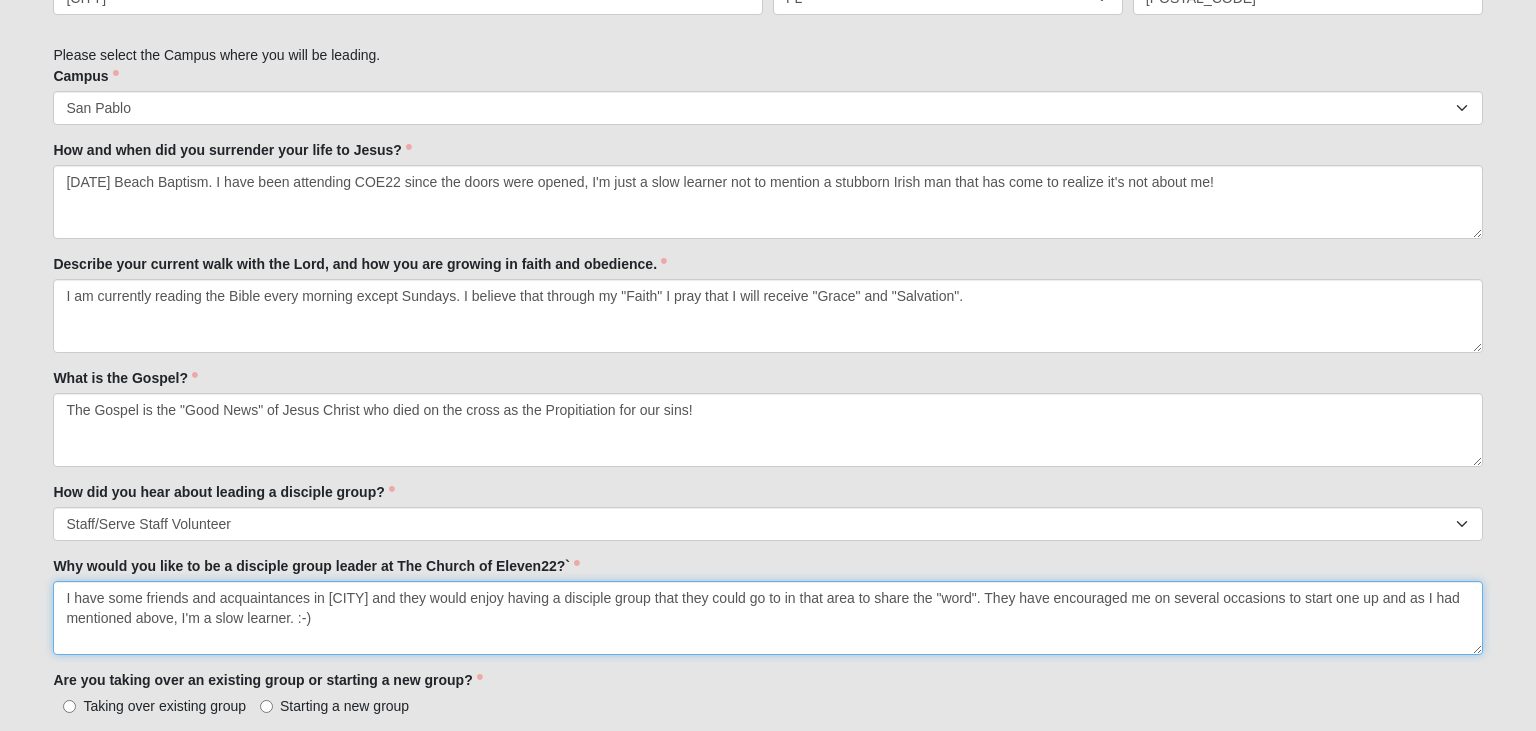 drag, startPoint x: 418, startPoint y: 601, endPoint x: 387, endPoint y: 601, distance: 31 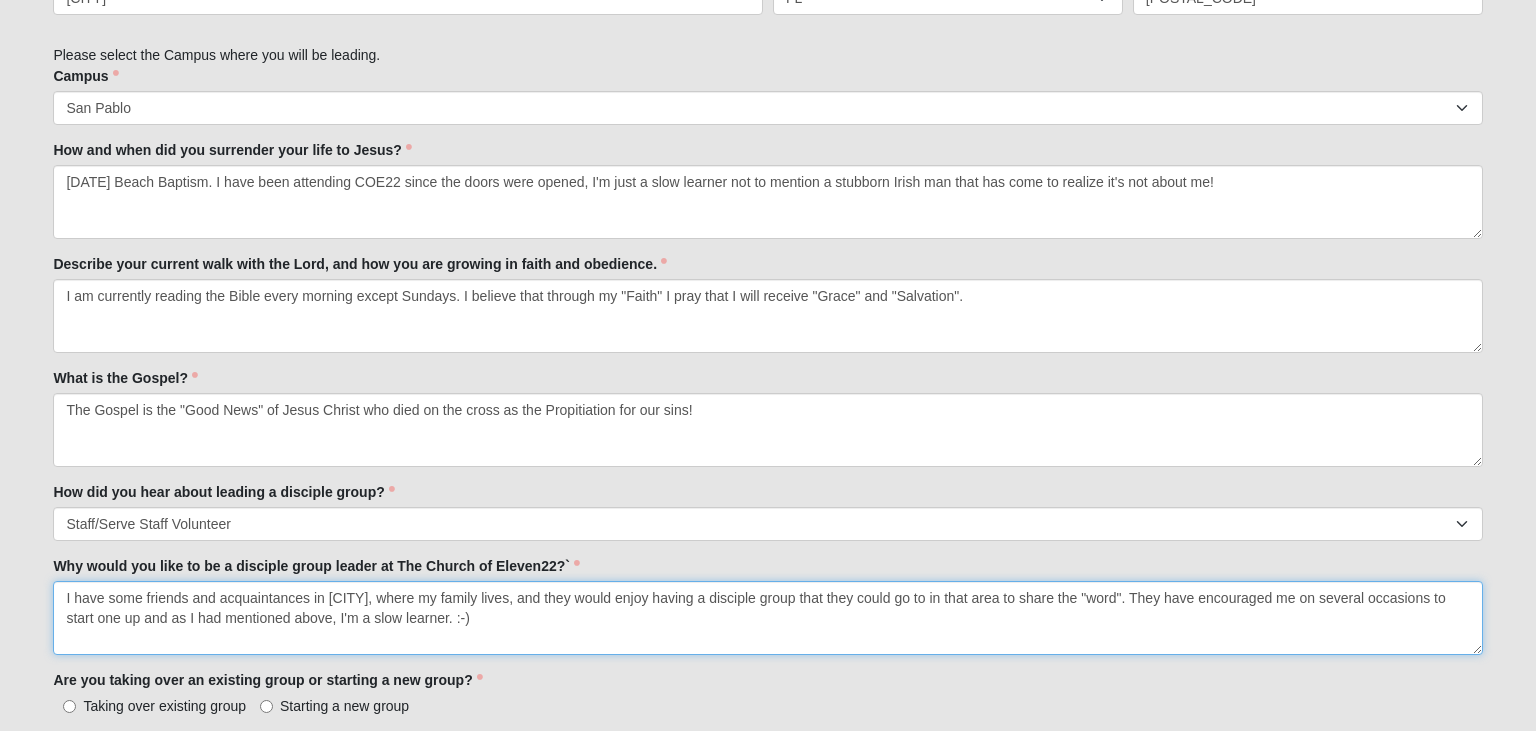 click on "I have some friends and acquaintances in [CITY], where my family lives, and they would enjoy having a disciple group that they could go to in that area to share the "word". They have encouraged me on several occasions to start one up and as I had mentioned above, I'm a slow learner. :-)" at bounding box center (767, 618) 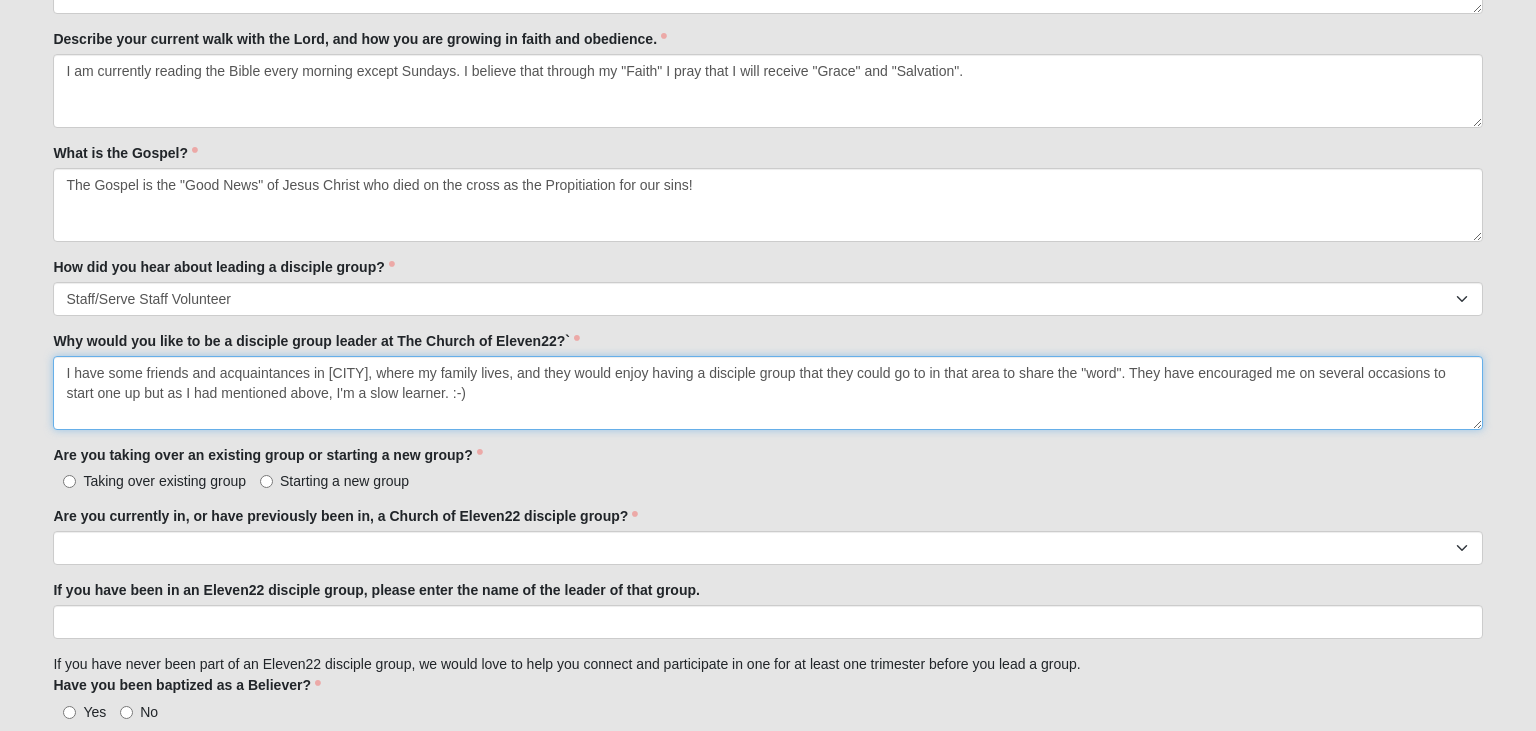 scroll, scrollTop: 1267, scrollLeft: 0, axis: vertical 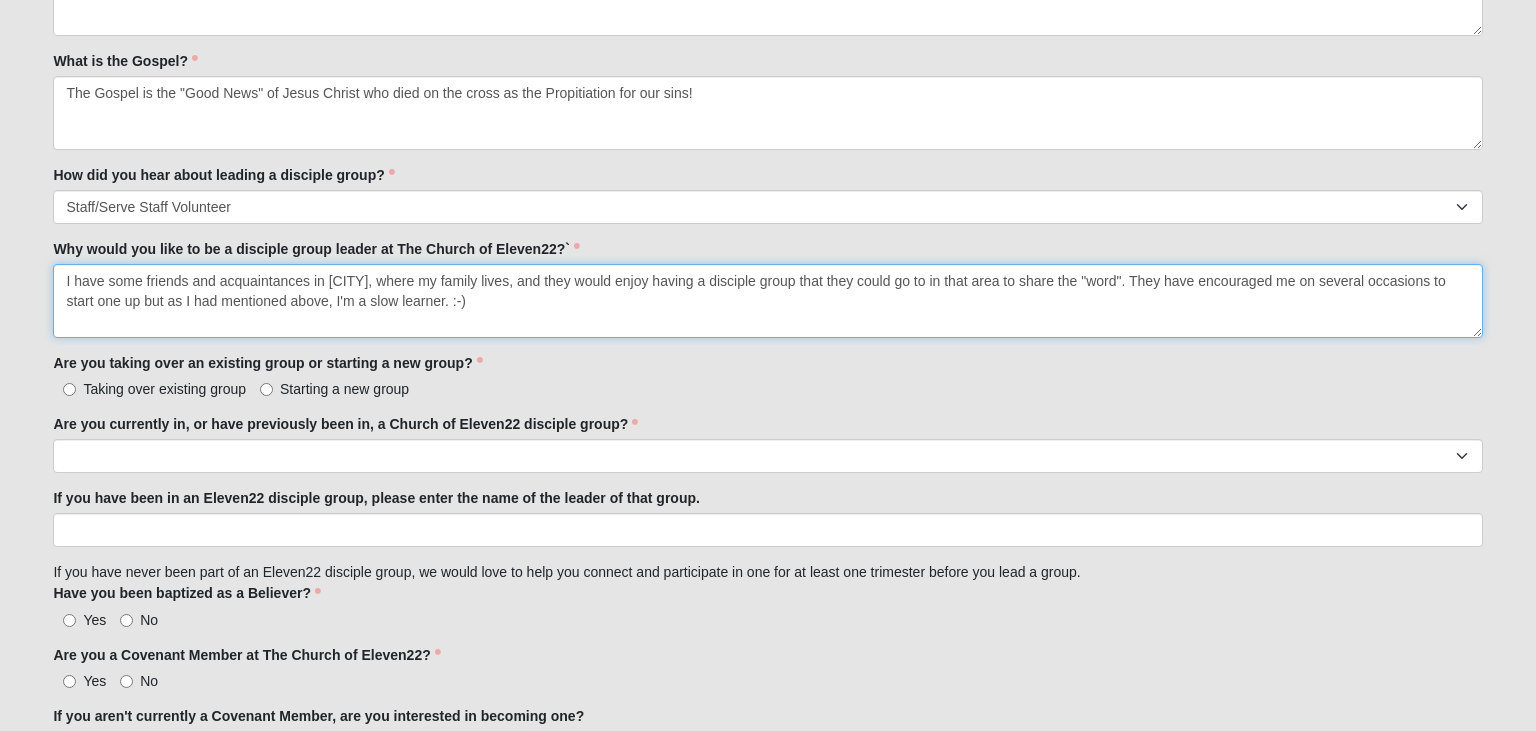 type on "I have some friends and acquaintances in [CITY], where my family lives, and they would enjoy having a disciple group that they could go to in that area to share the "word". They have encouraged me on several occasions to start one up but as I had mentioned above, I'm a slow learner. :-)" 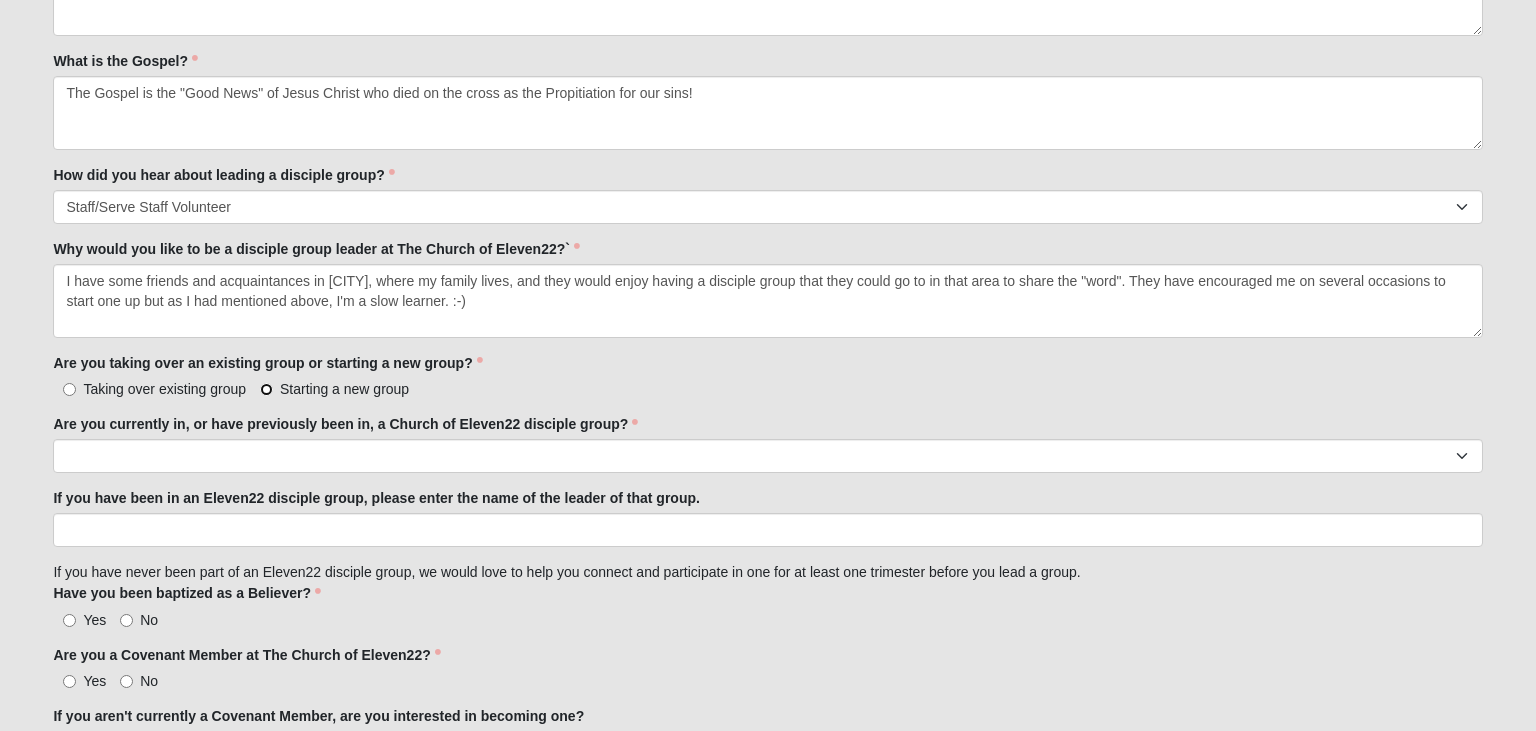 click on "Starting a new group" at bounding box center [266, 389] 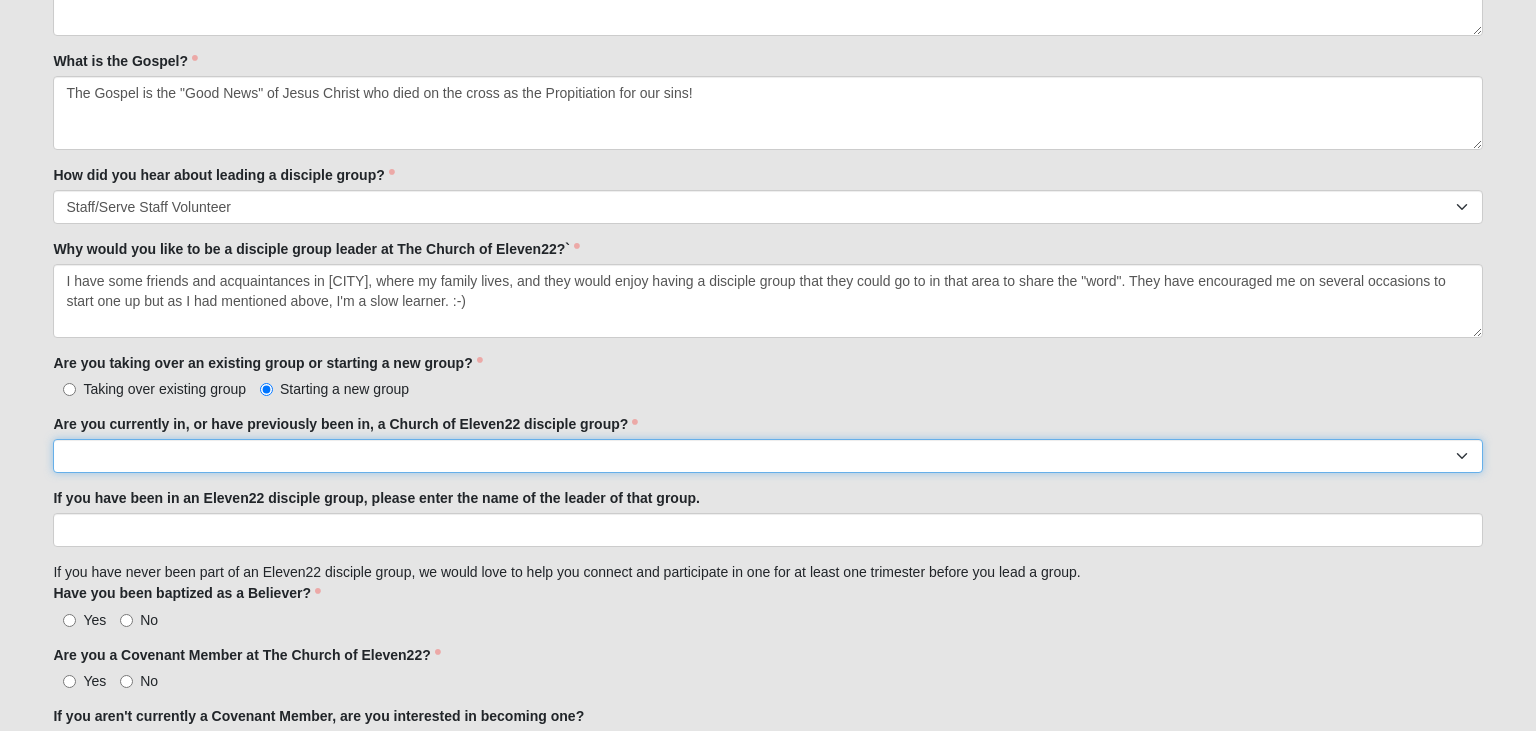 click on "Yes
No" at bounding box center (767, 456) 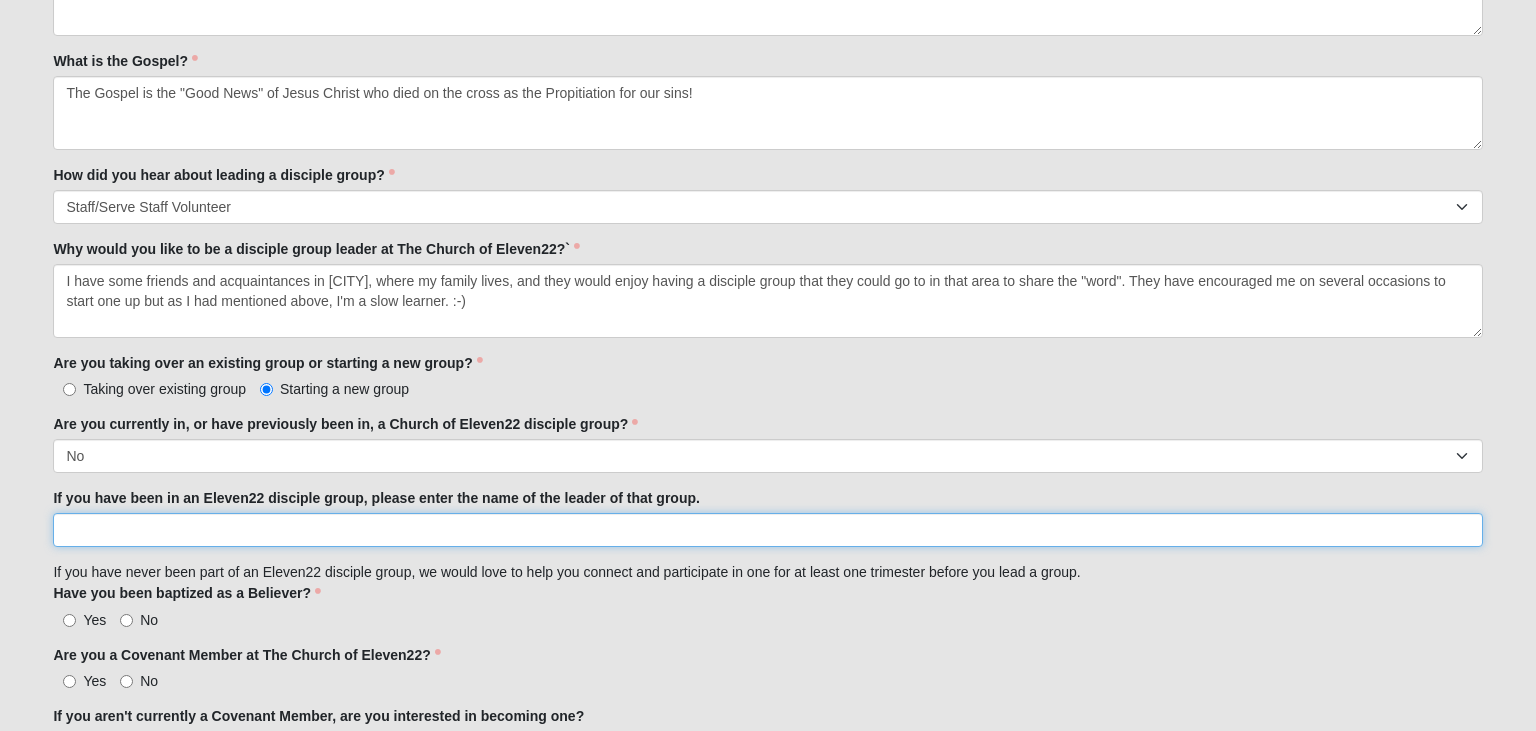 click on "If you have been in an Eleven22 disciple group, please enter the name of the leader of that group." at bounding box center [767, 530] 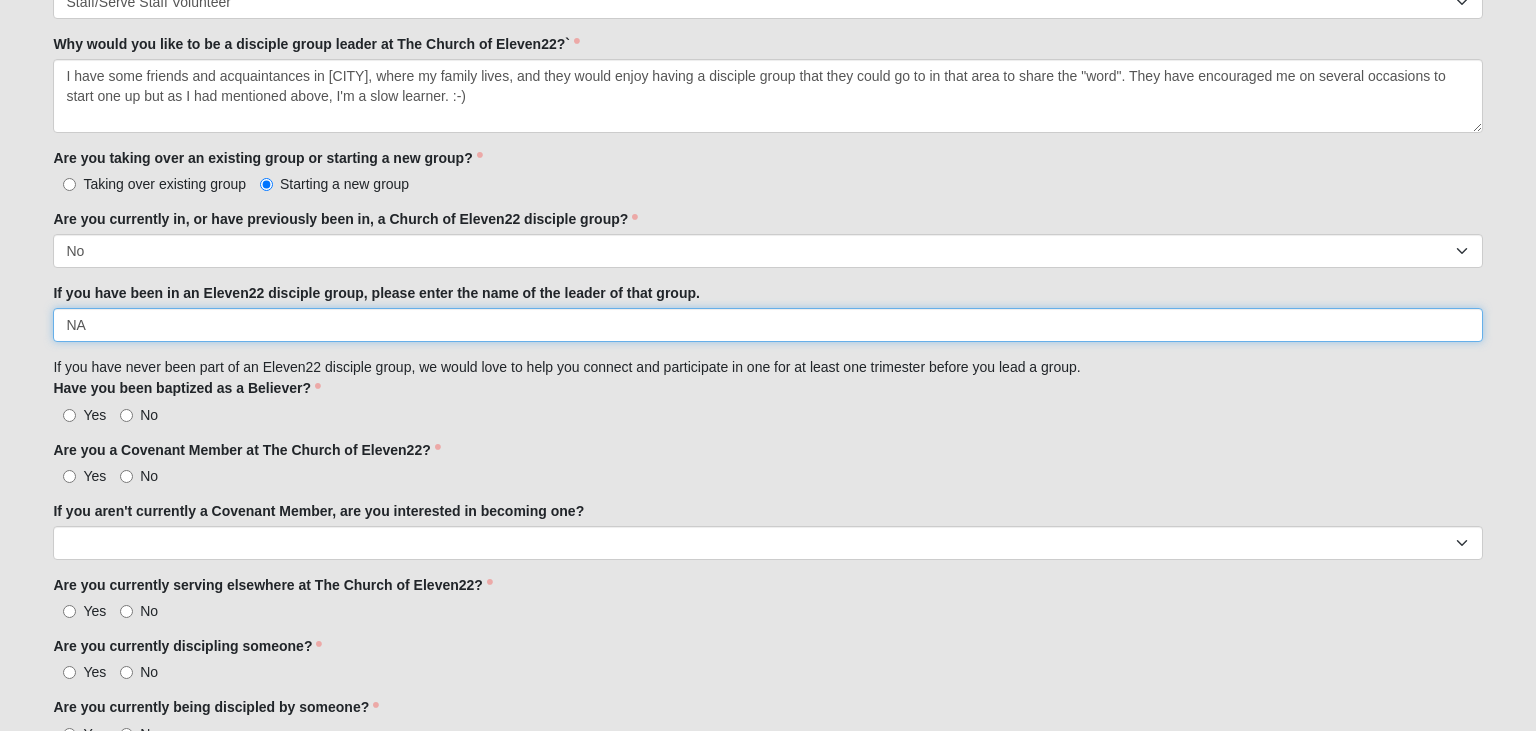 scroll, scrollTop: 1478, scrollLeft: 0, axis: vertical 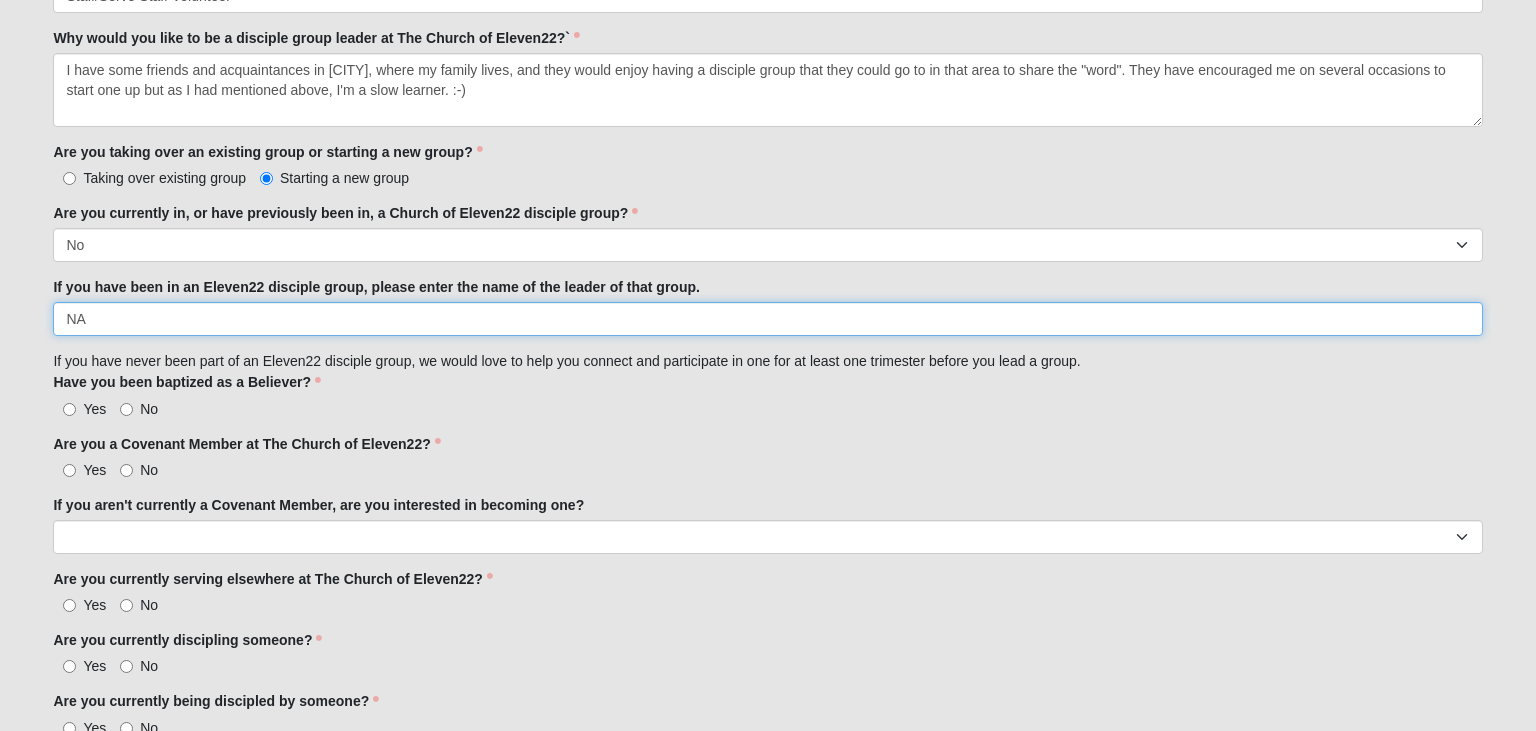 type on "NA" 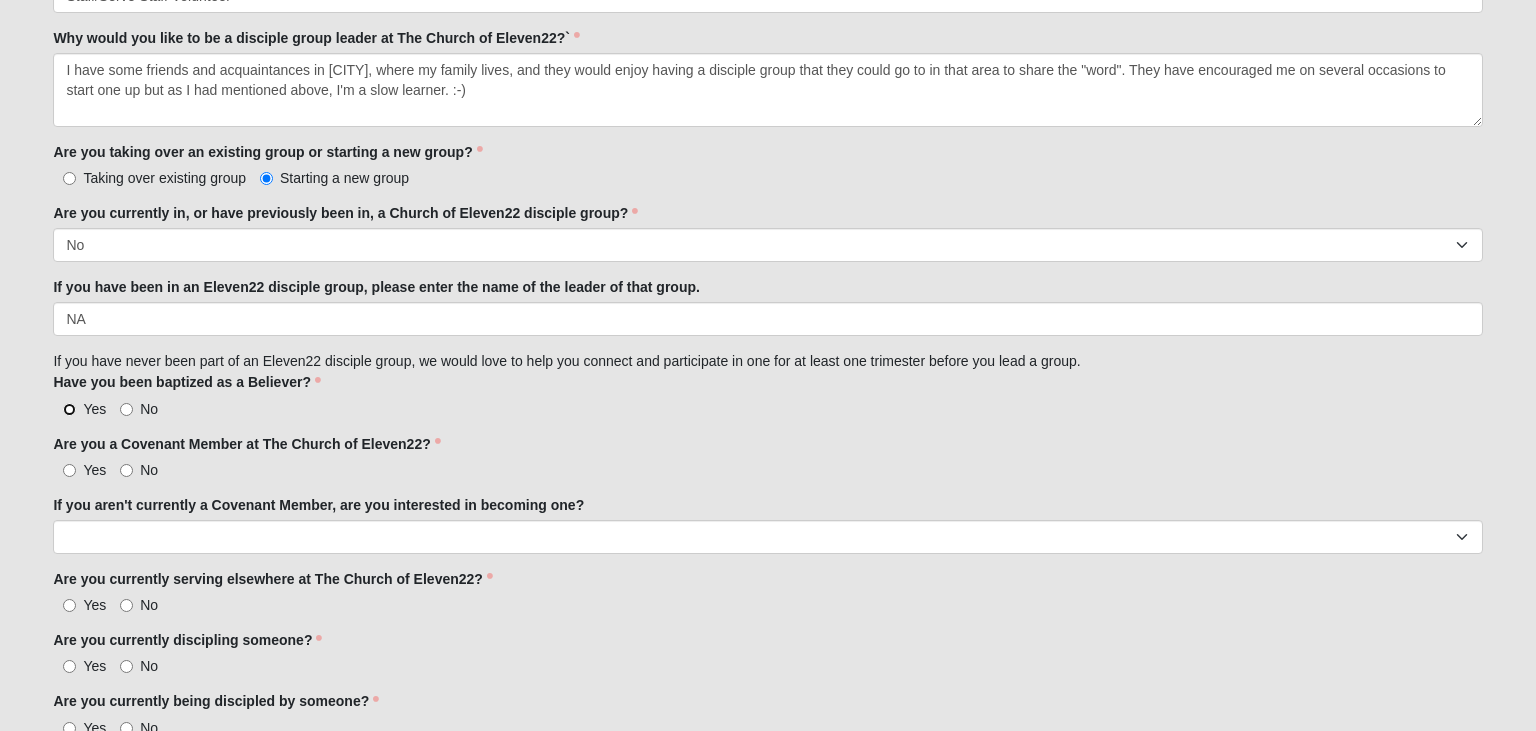 click on "Yes" at bounding box center (69, 409) 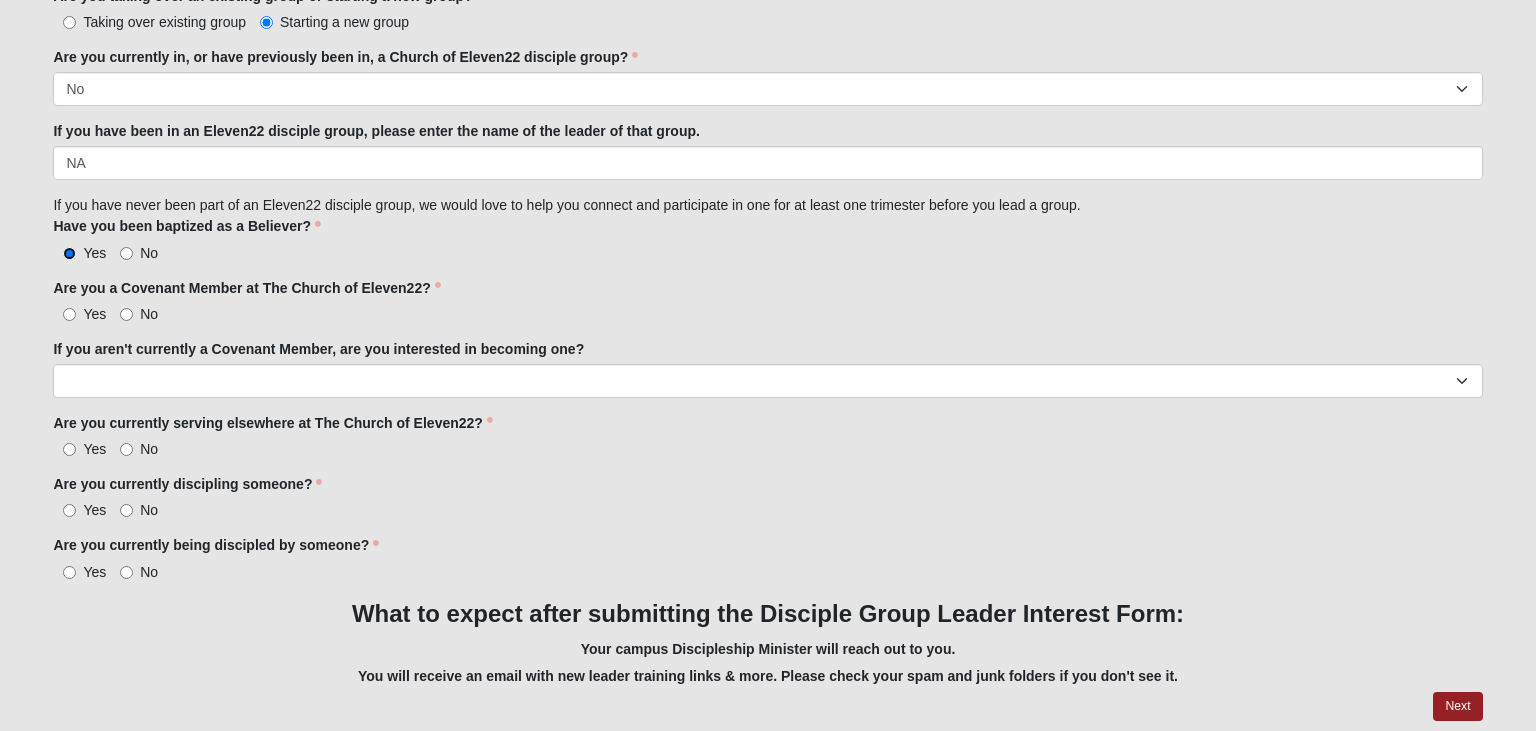 scroll, scrollTop: 1689, scrollLeft: 0, axis: vertical 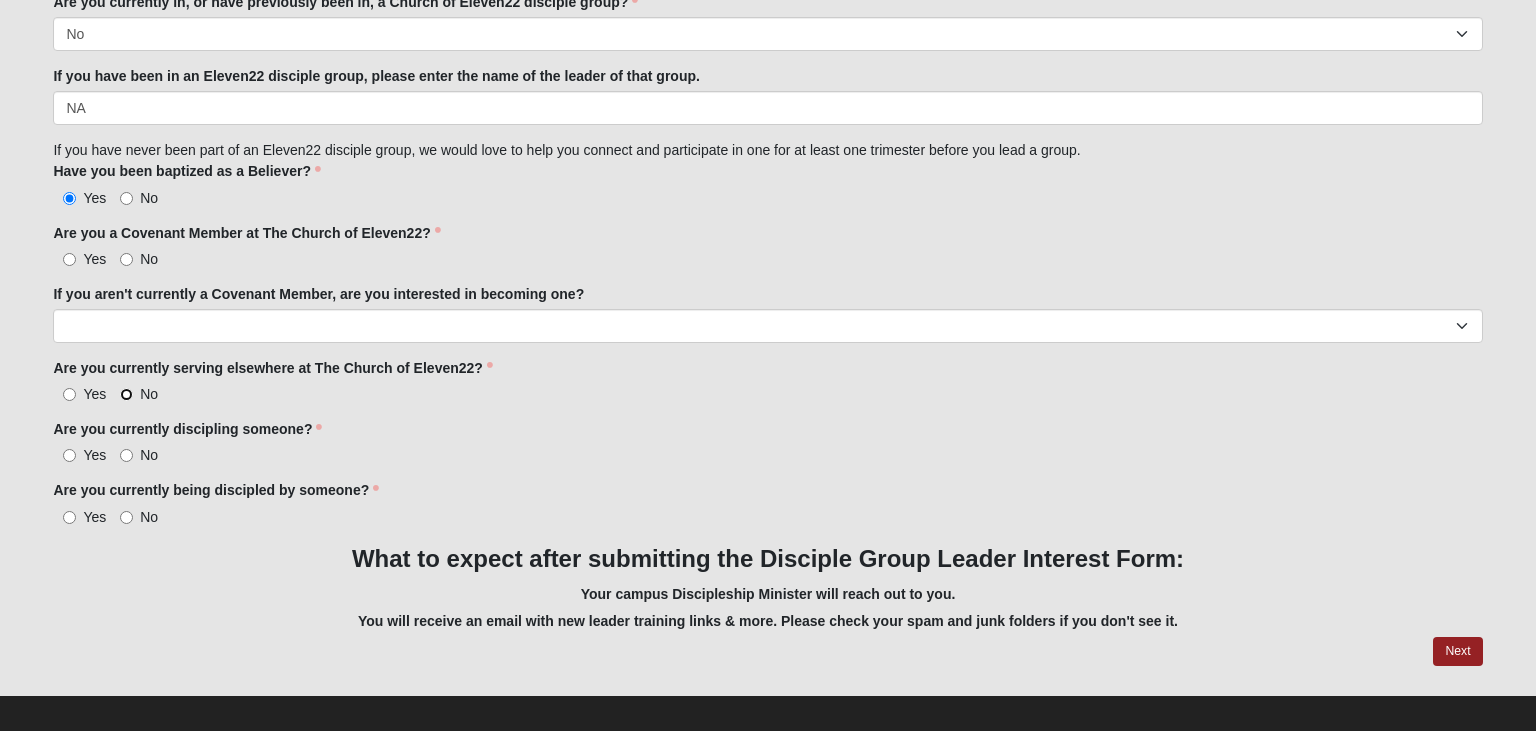 click on "No" at bounding box center [126, 394] 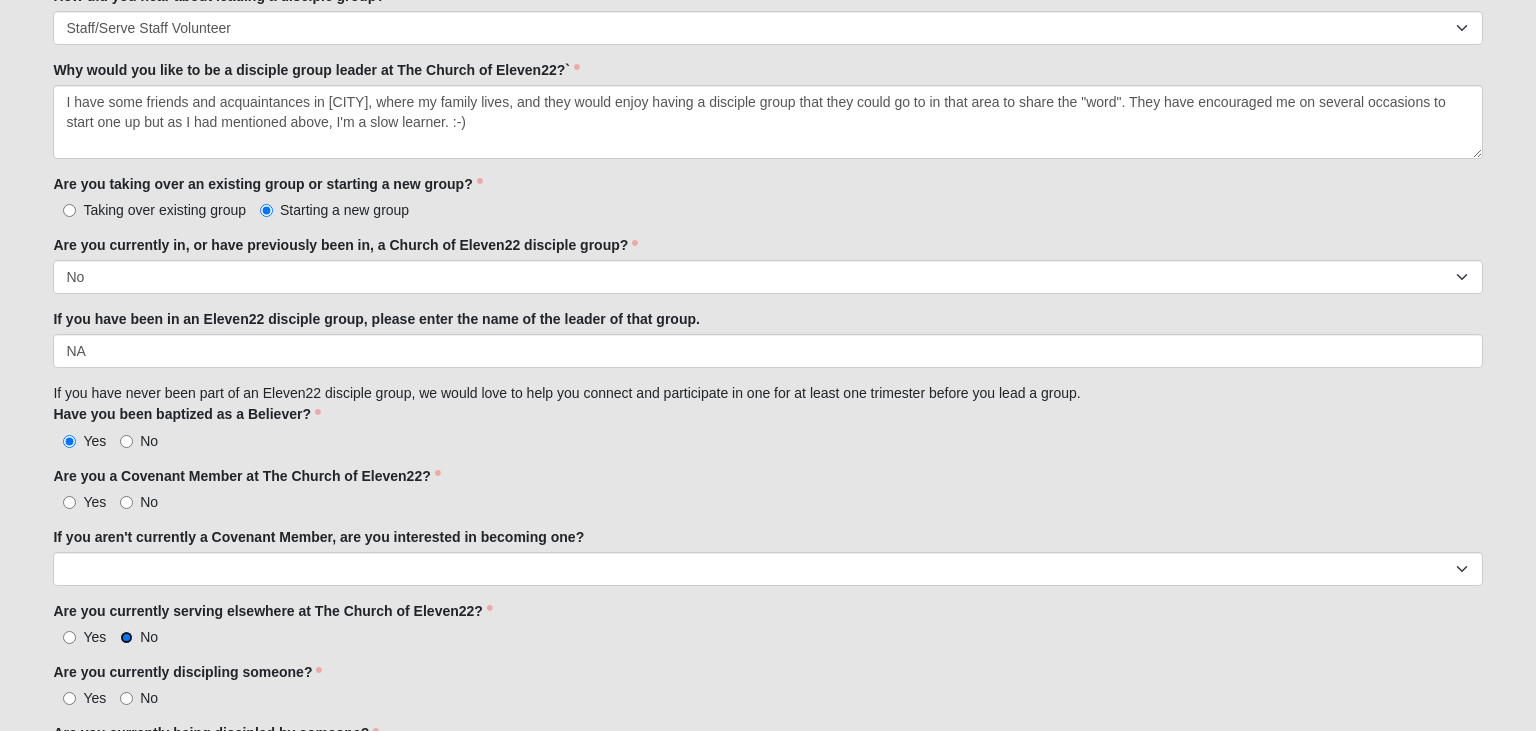 scroll, scrollTop: 1491, scrollLeft: 0, axis: vertical 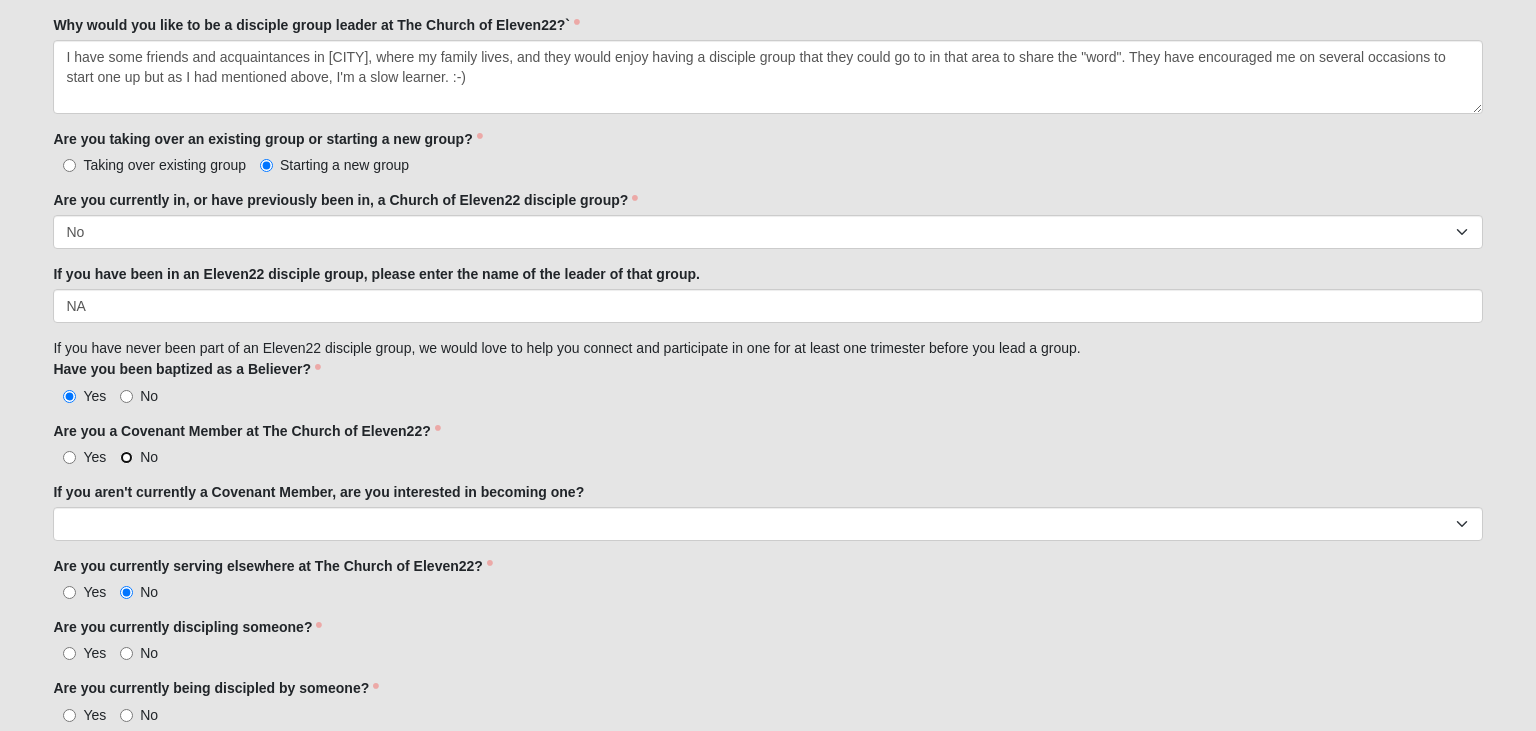 click on "No" at bounding box center [126, 457] 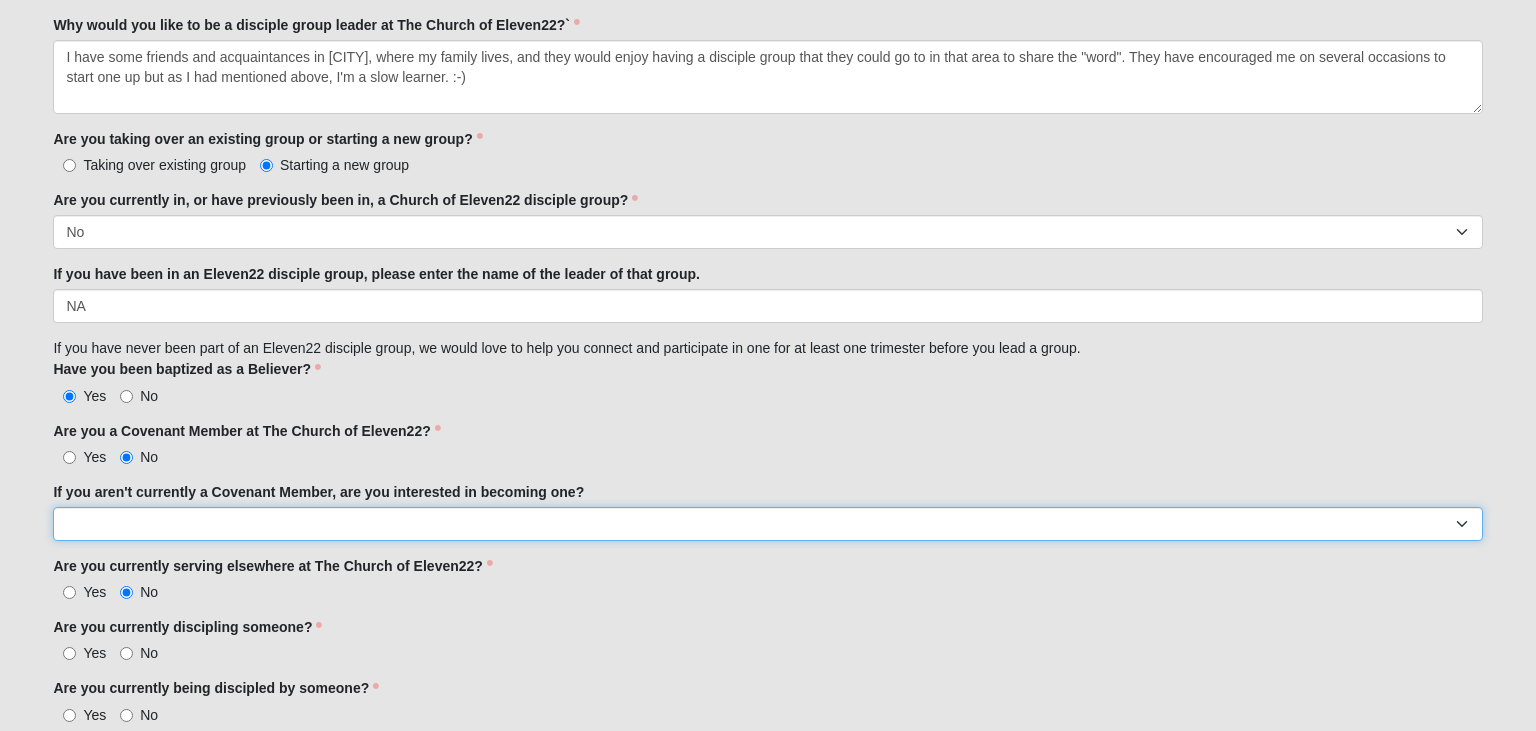 click on "Yes
No" at bounding box center (767, 524) 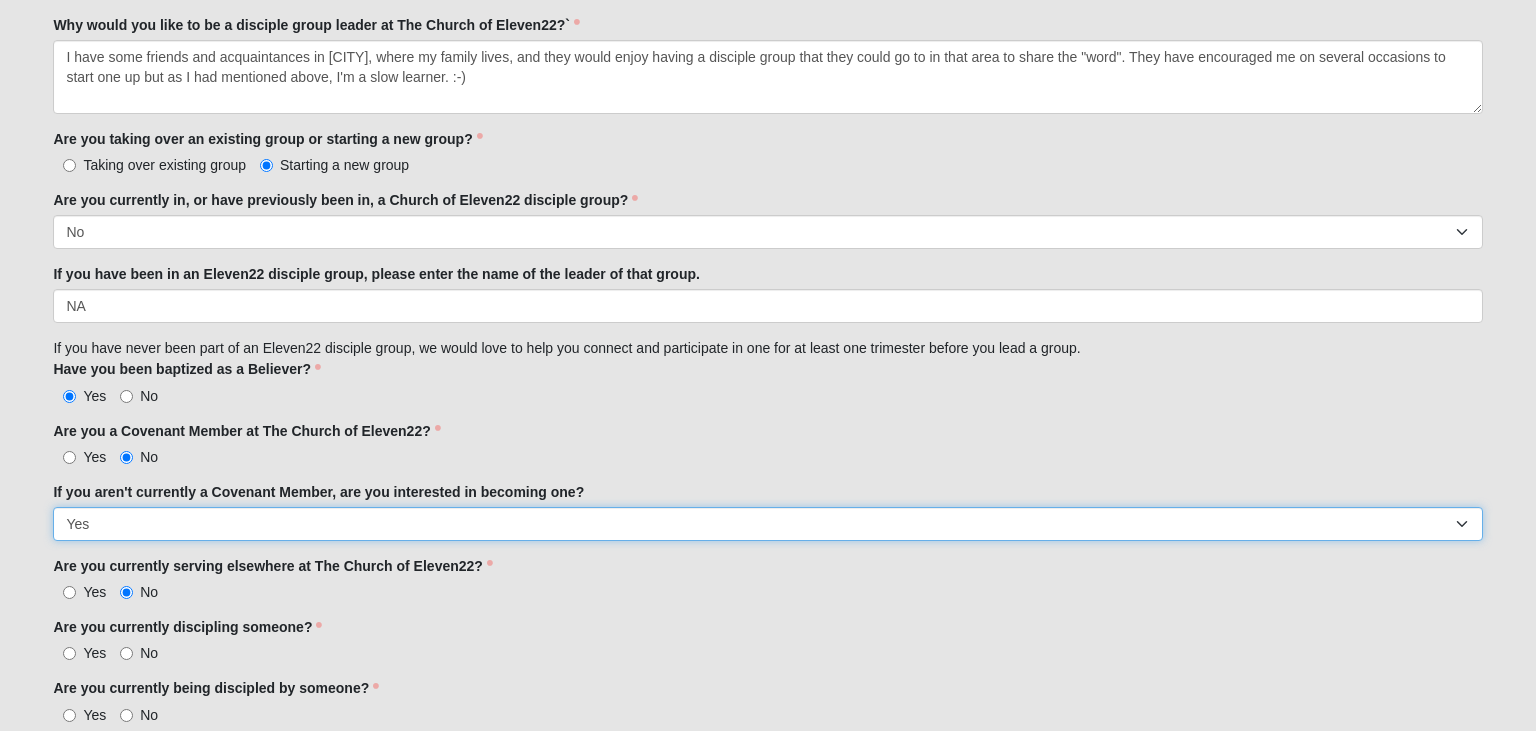 click on "Yes" at bounding box center [0, 0] 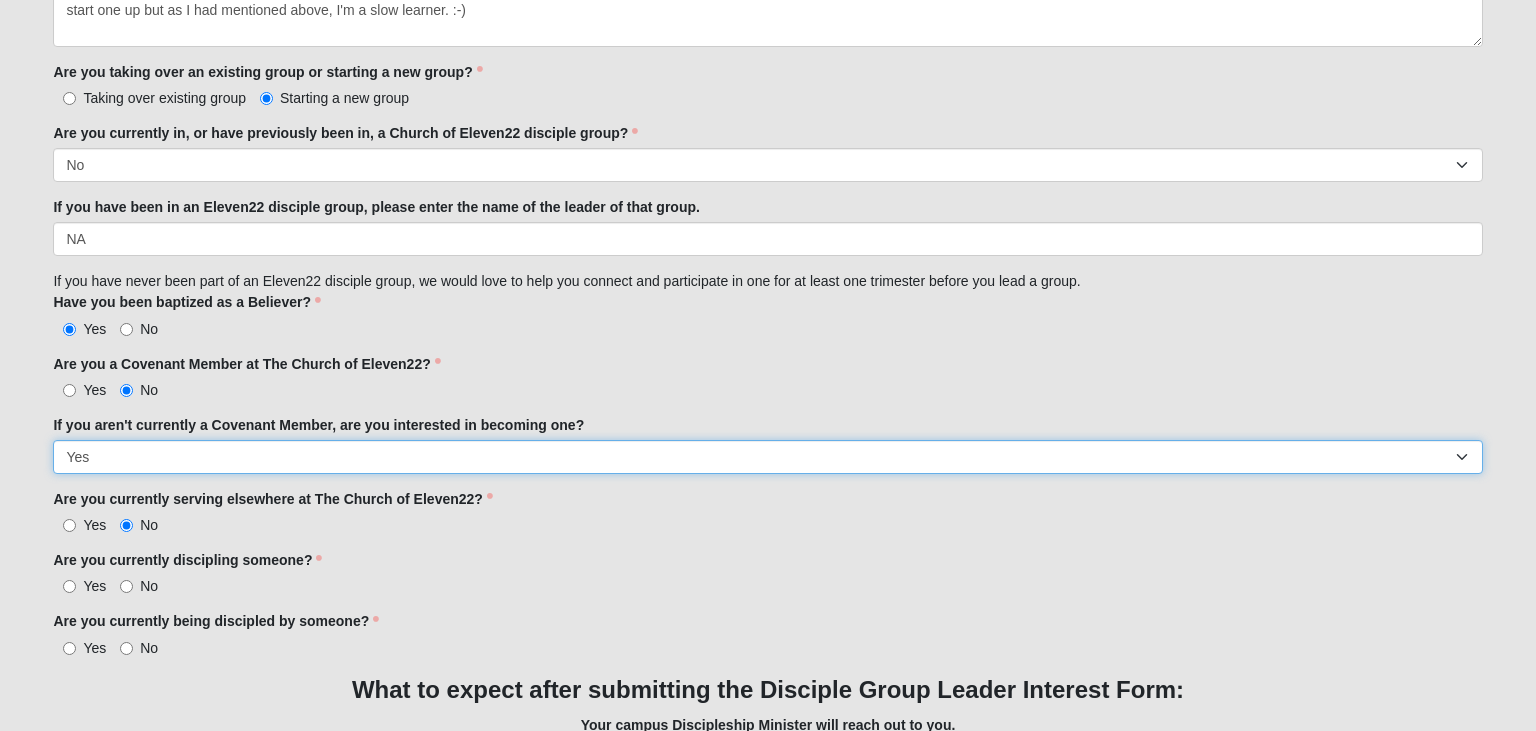 scroll, scrollTop: 1596, scrollLeft: 0, axis: vertical 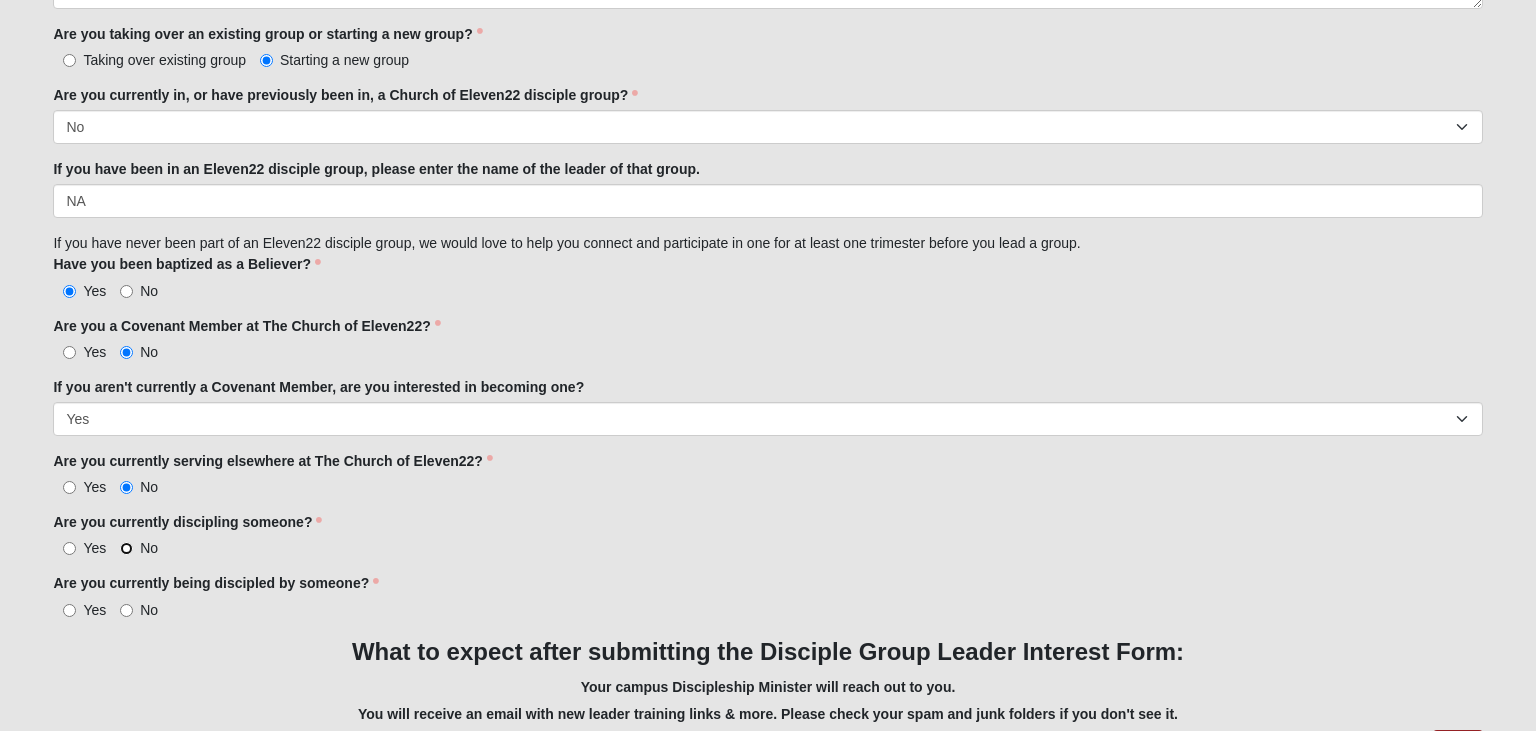 click on "No" at bounding box center [126, 548] 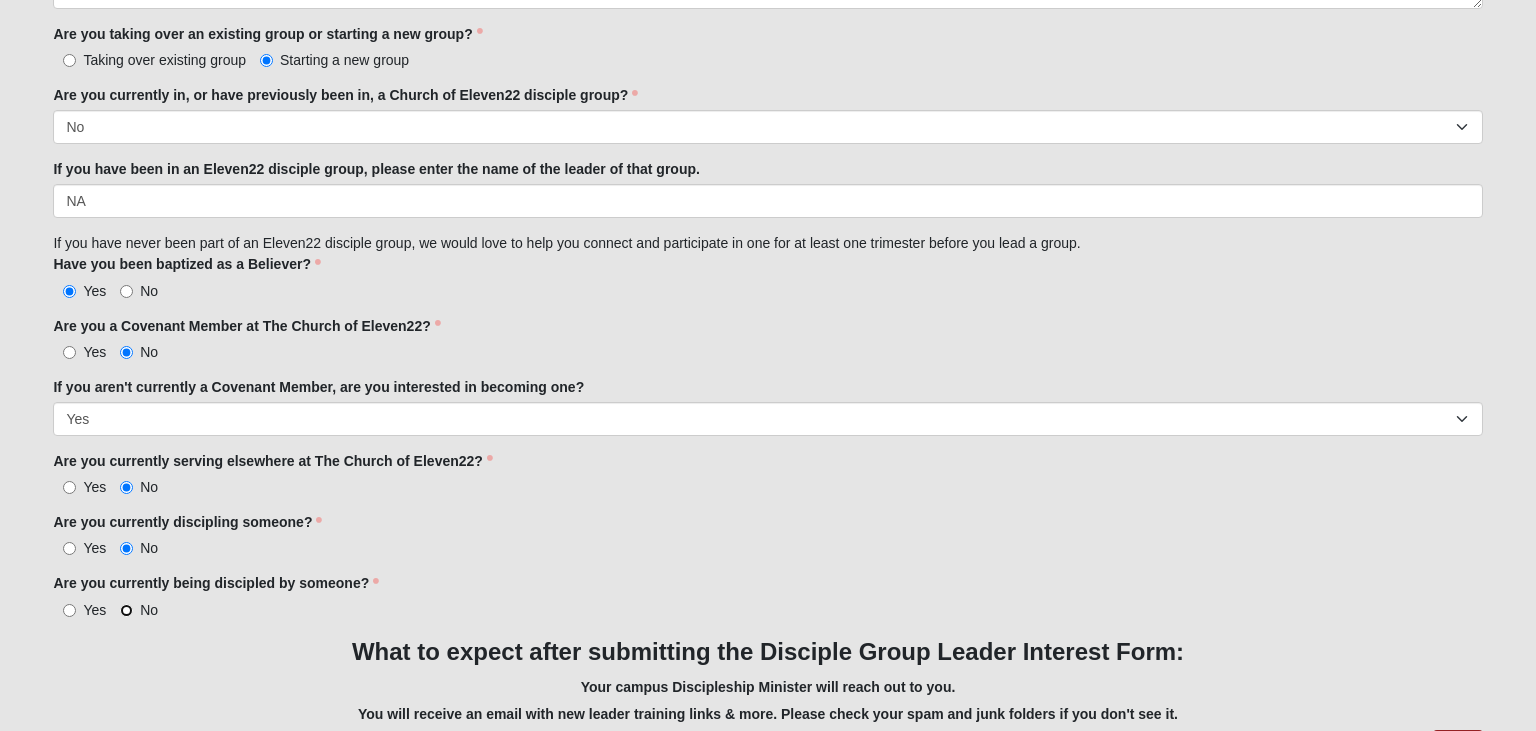 click on "No" at bounding box center (126, 610) 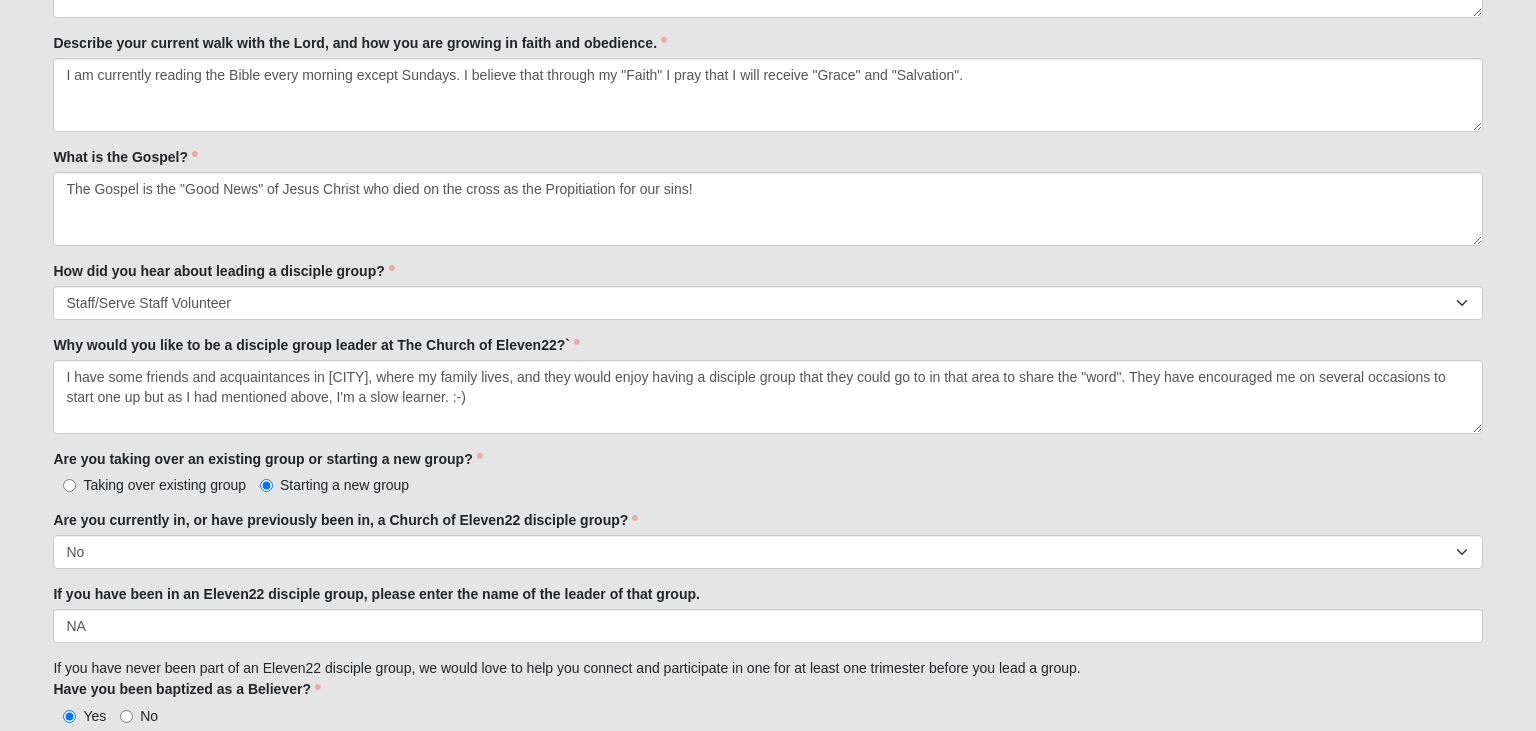 scroll, scrollTop: 1068, scrollLeft: 0, axis: vertical 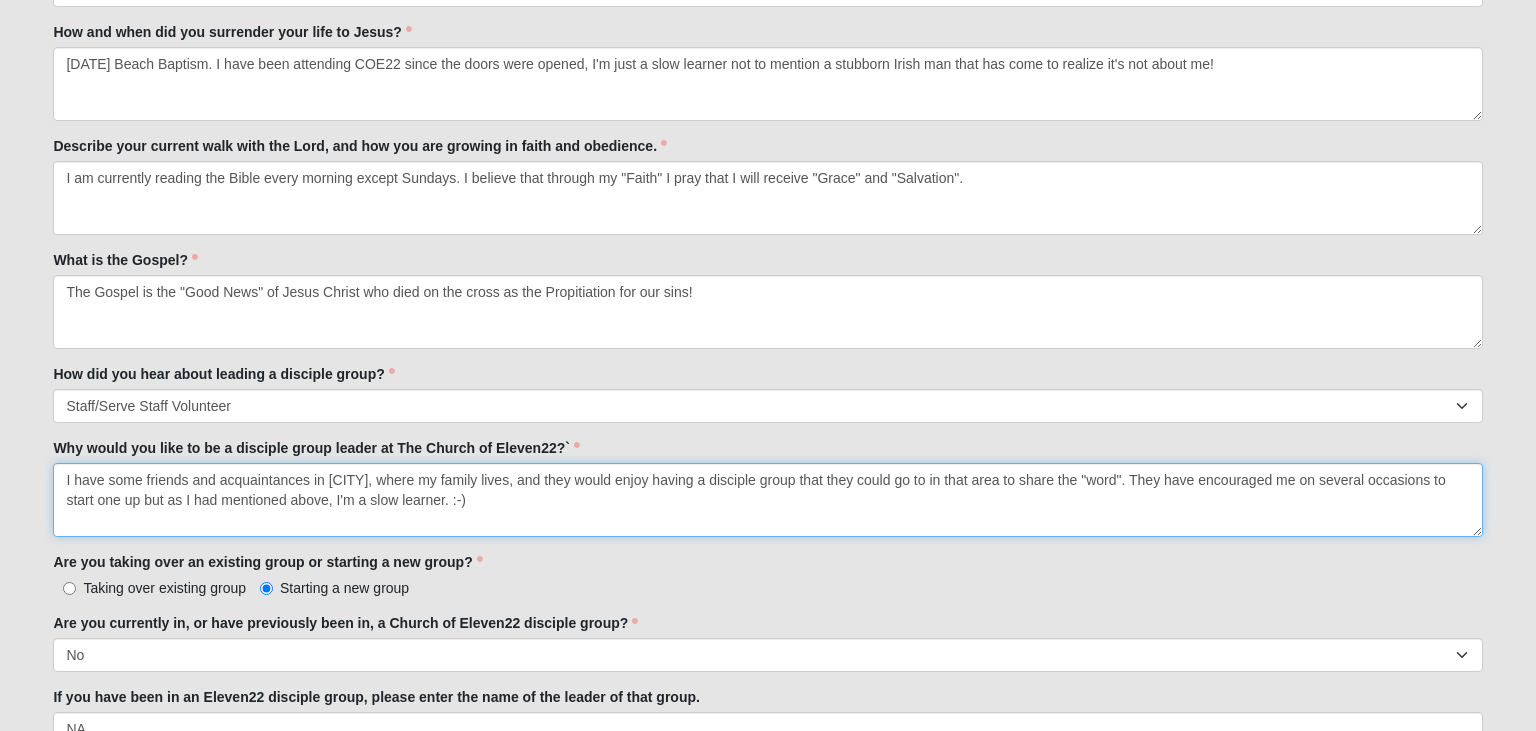 click on "I have some friends and acquaintances in [CITY], where my family lives, and they would enjoy having a disciple group that they could go to in that area to share the "word". They have encouraged me on several occasions to start one up but as I had mentioned above, I'm a slow learner. :-)" at bounding box center [767, 500] 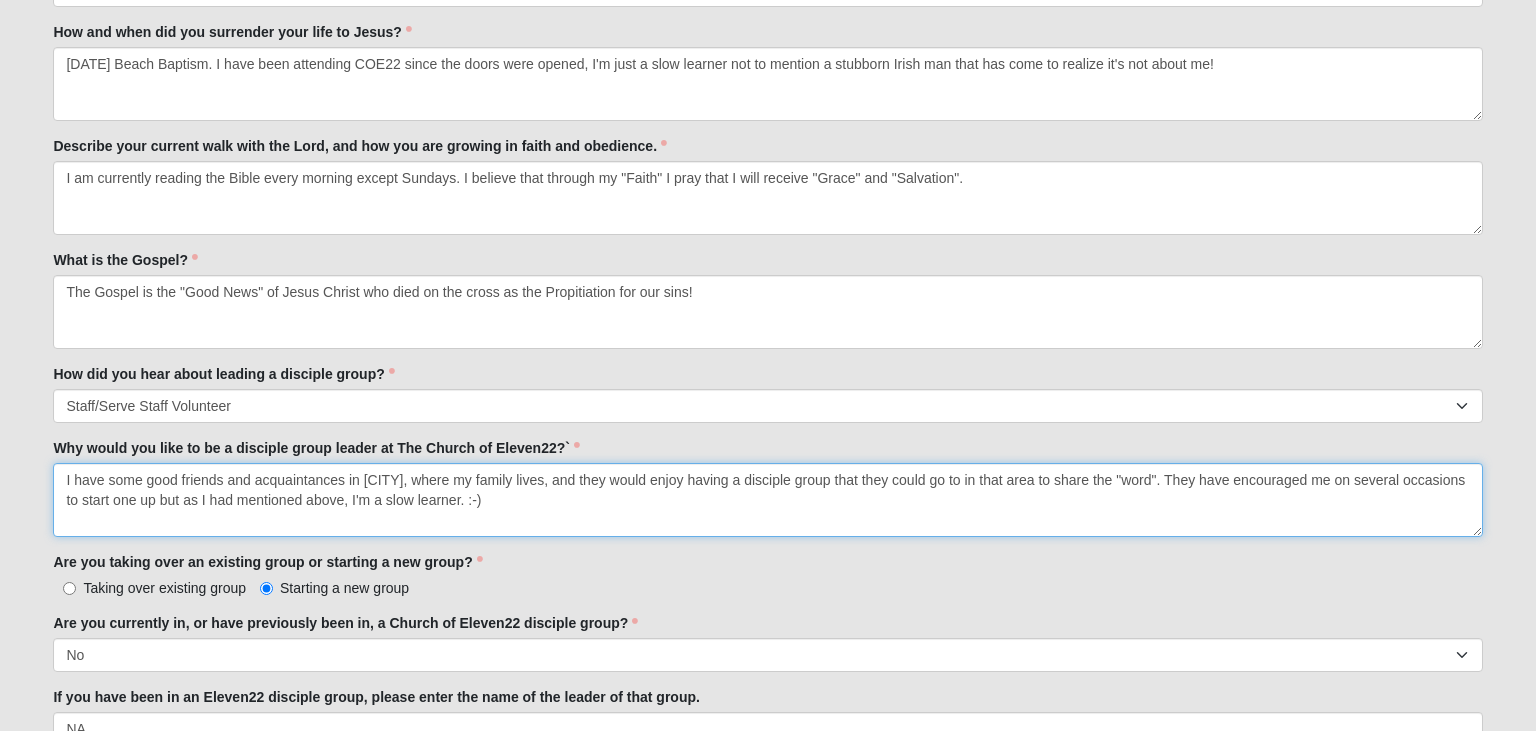 click on "I have some good friends and acquaintances in [CITY], where my family lives, and they would enjoy having a disciple group that they could go to in that area to share the "word". They have encouraged me on several occasions to start one up but as I had mentioned above, I'm a slow learner. :-)" at bounding box center [767, 500] 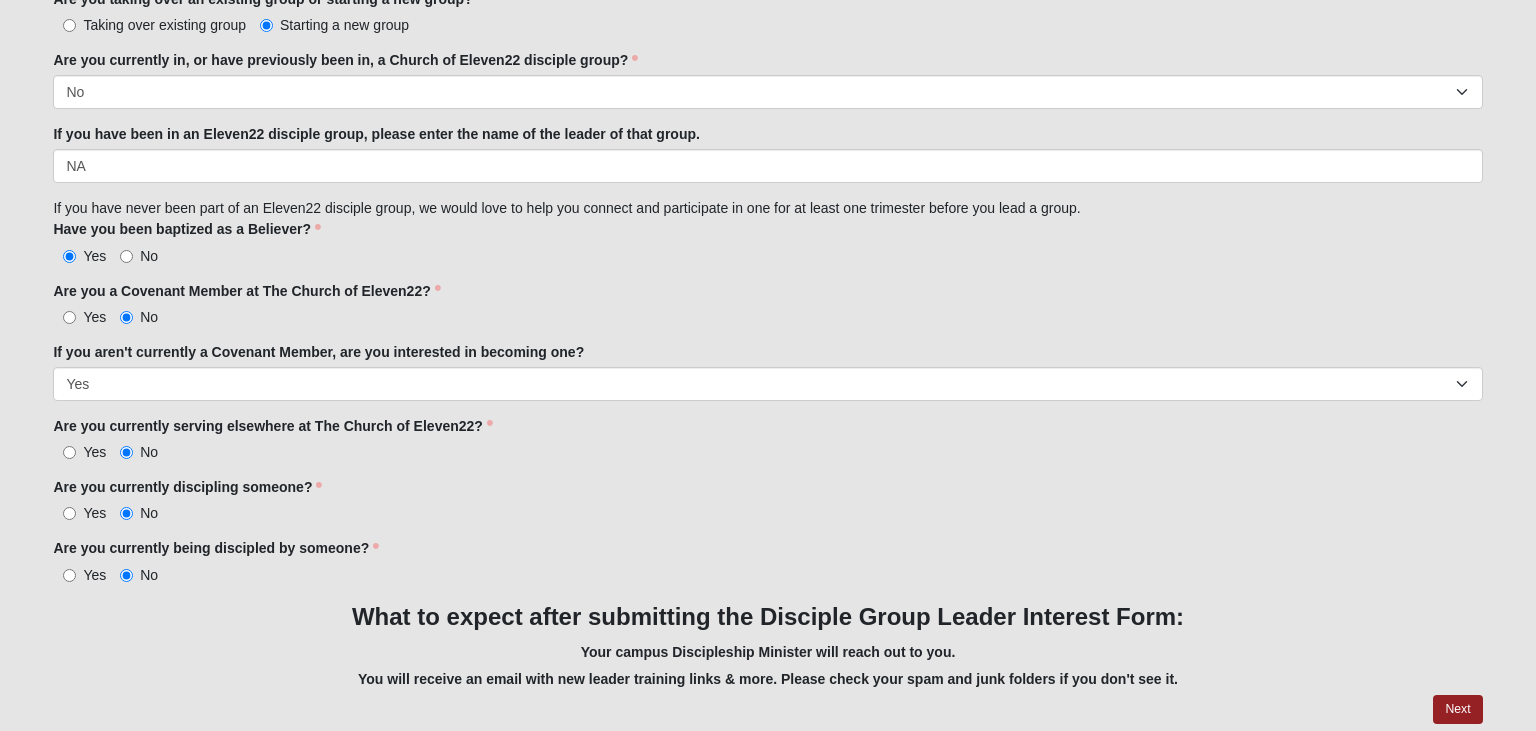 scroll, scrollTop: 1702, scrollLeft: 0, axis: vertical 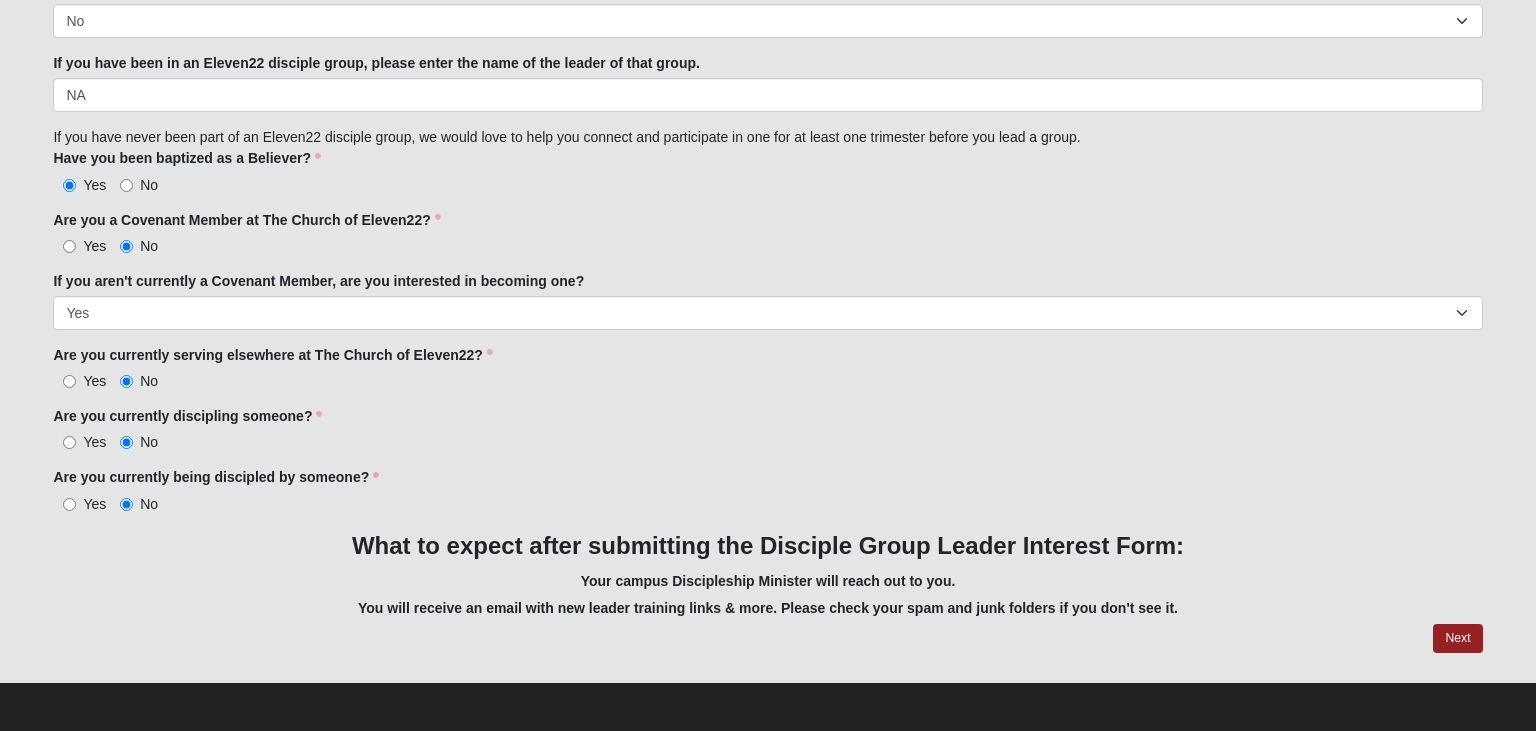 drag, startPoint x: 200, startPoint y: 567, endPoint x: 343, endPoint y: 778, distance: 254.89214 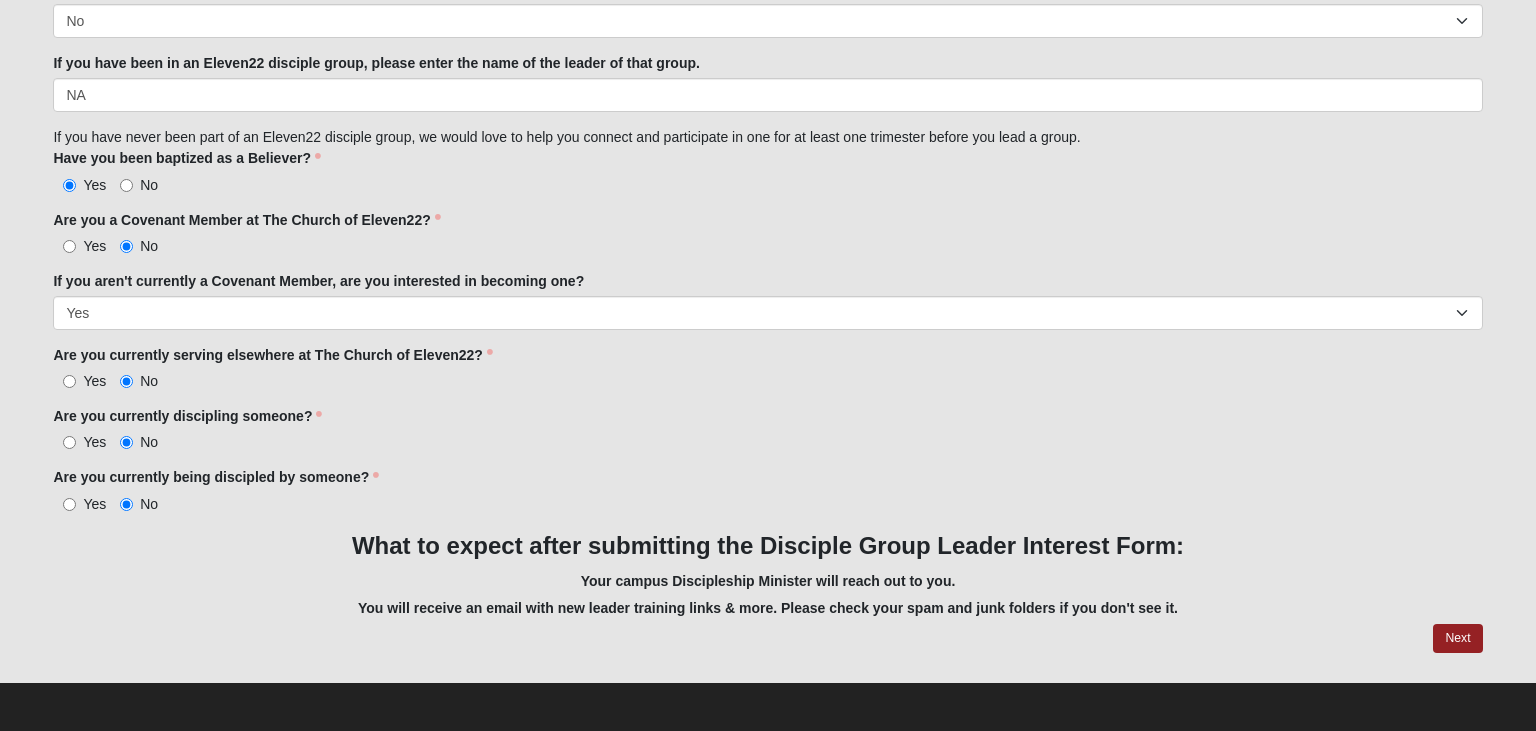 click on "Are you currently discipling someone?
Yes
No
Are you currently discipling someone? is required." at bounding box center [767, 429] 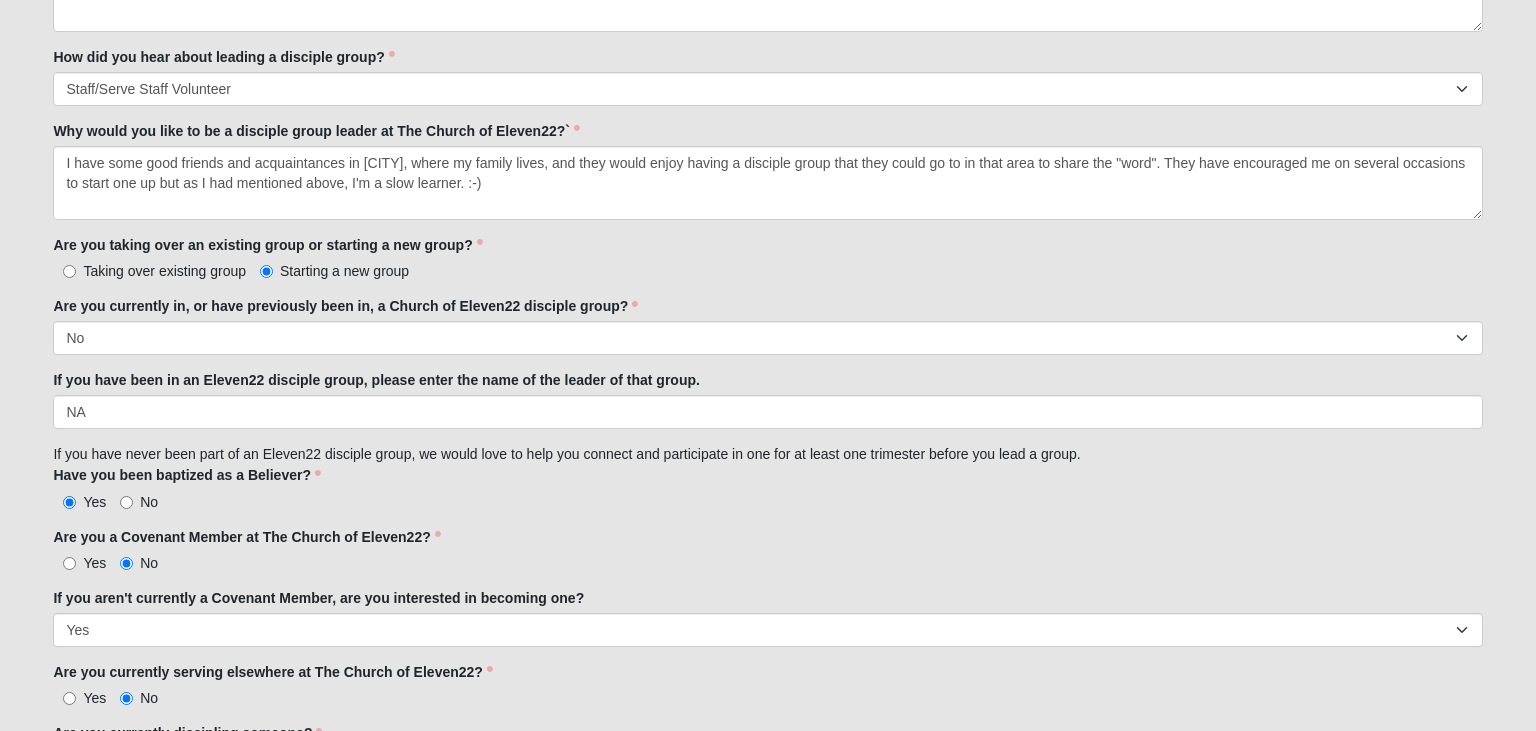scroll, scrollTop: 1280, scrollLeft: 0, axis: vertical 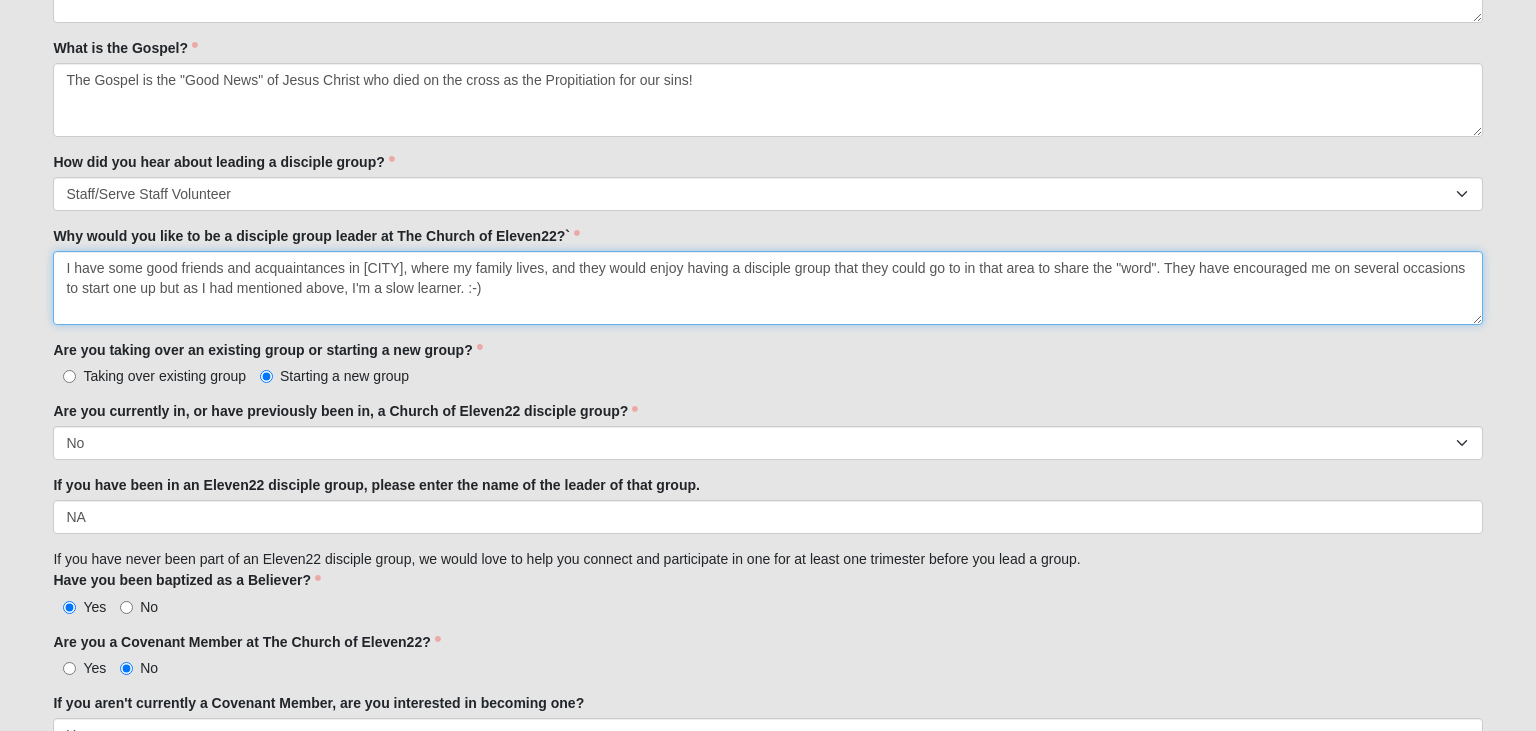 click on "I have some good friends and acquaintances in [CITY], where my family lives, and they would enjoy having a disciple group that they could go to in that area to share the "word". They have encouraged me on several occasions to start one up but as I had mentioned above, I'm a slow learner. :-)" at bounding box center (767, 288) 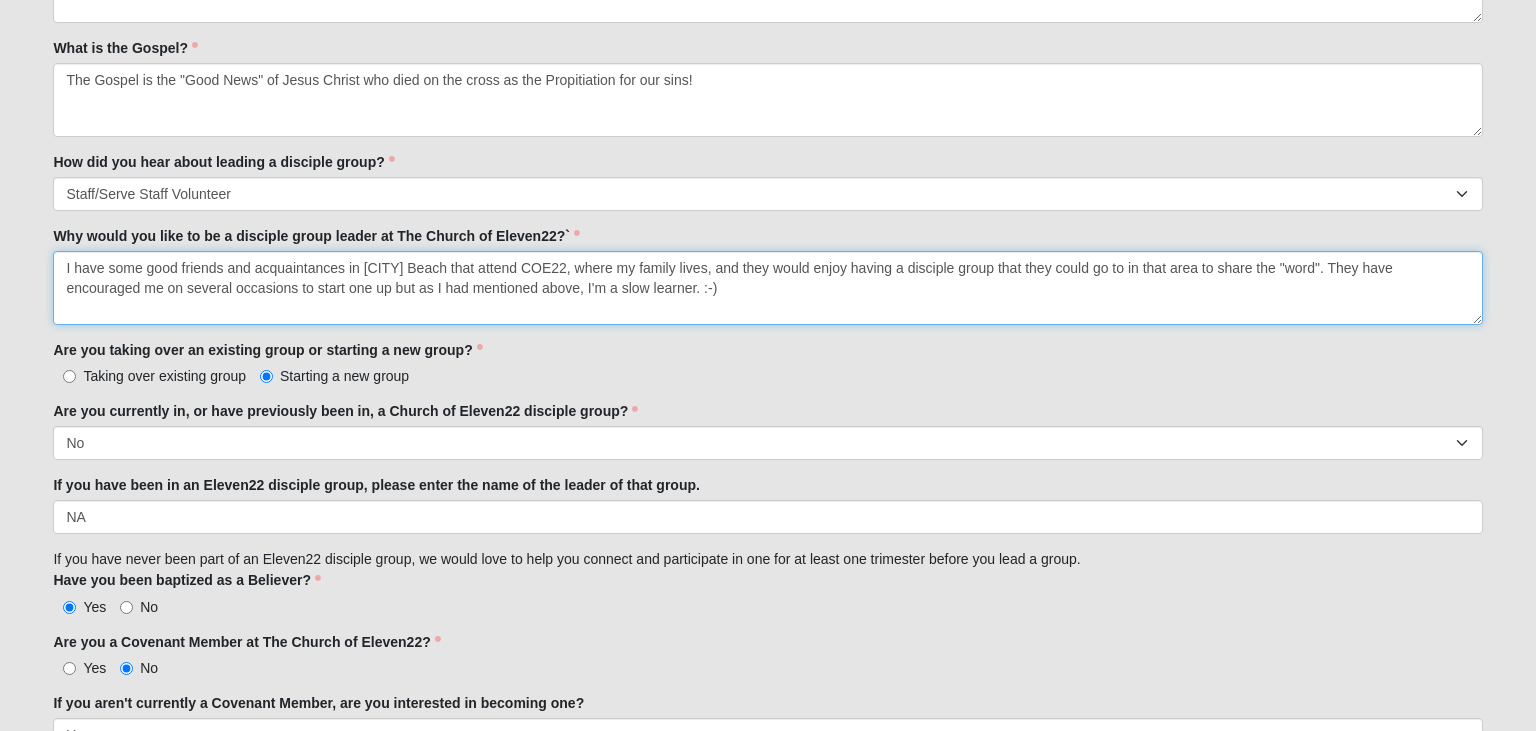 click on "I have some good friends and acquaintances in [CITY] Beach that attend COE22, where my family lives, and they would enjoy having a disciple group that they could go to in that area to share the "word". They have encouraged me on several occasions to start one up but as I had mentioned above, I'm a slow learner. :-)" at bounding box center [767, 288] 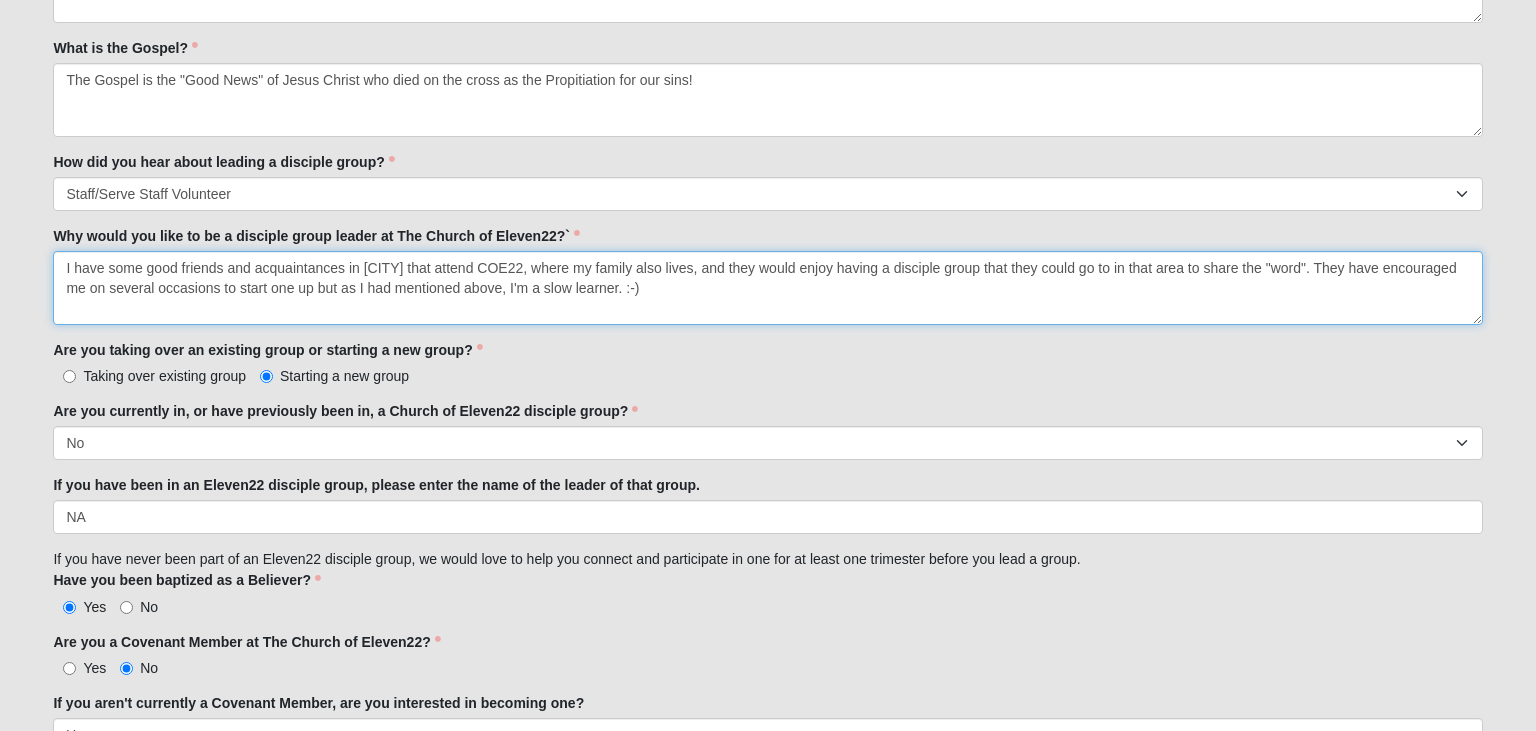 click on "I have some good friends and acquaintances in [CITY] that attend COE22, where my family also lives, and they would enjoy having a disciple group that they could go to in that area to share the "word". They have encouraged me on several occasions to start one up but as I had mentioned above, I'm a slow learner. :-)" at bounding box center [767, 288] 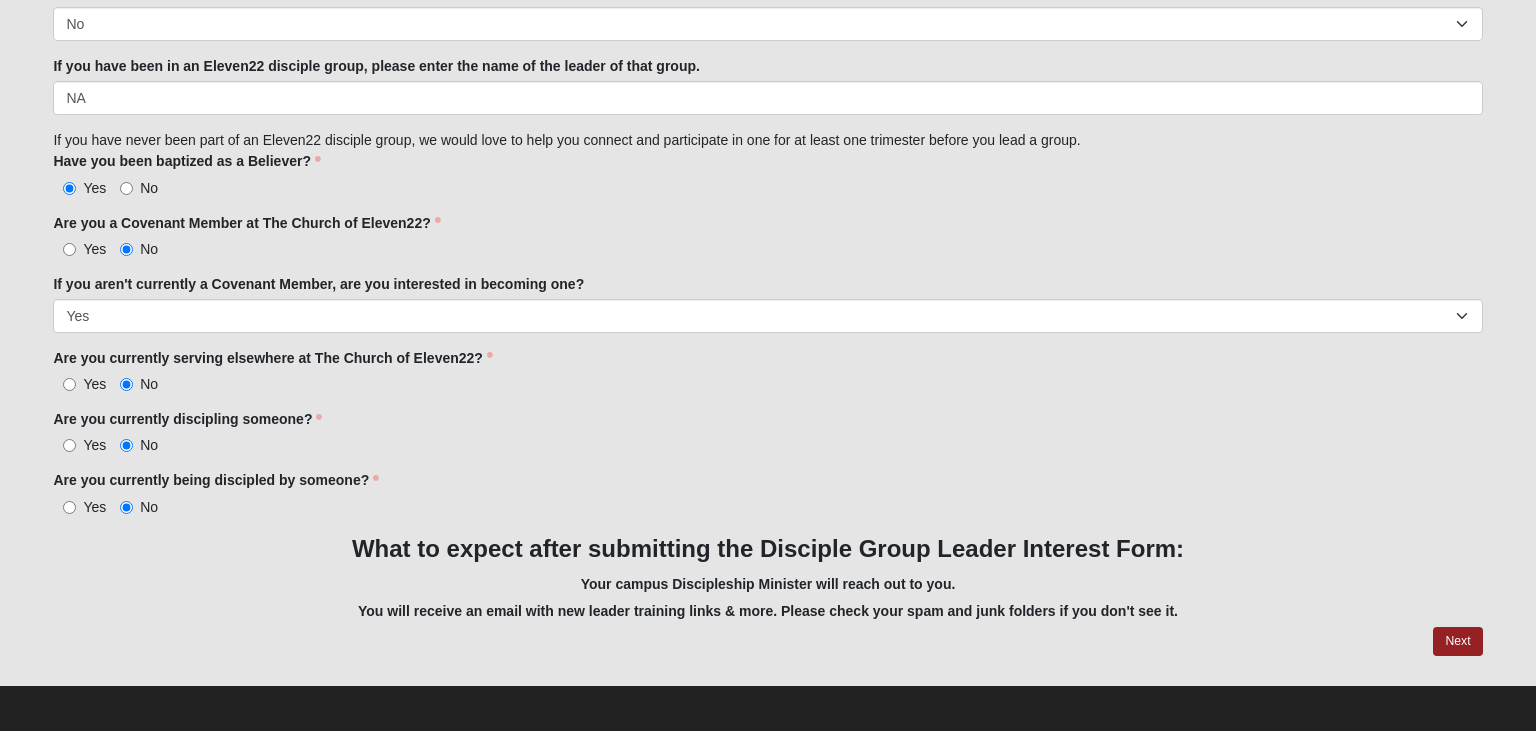 scroll, scrollTop: 1702, scrollLeft: 0, axis: vertical 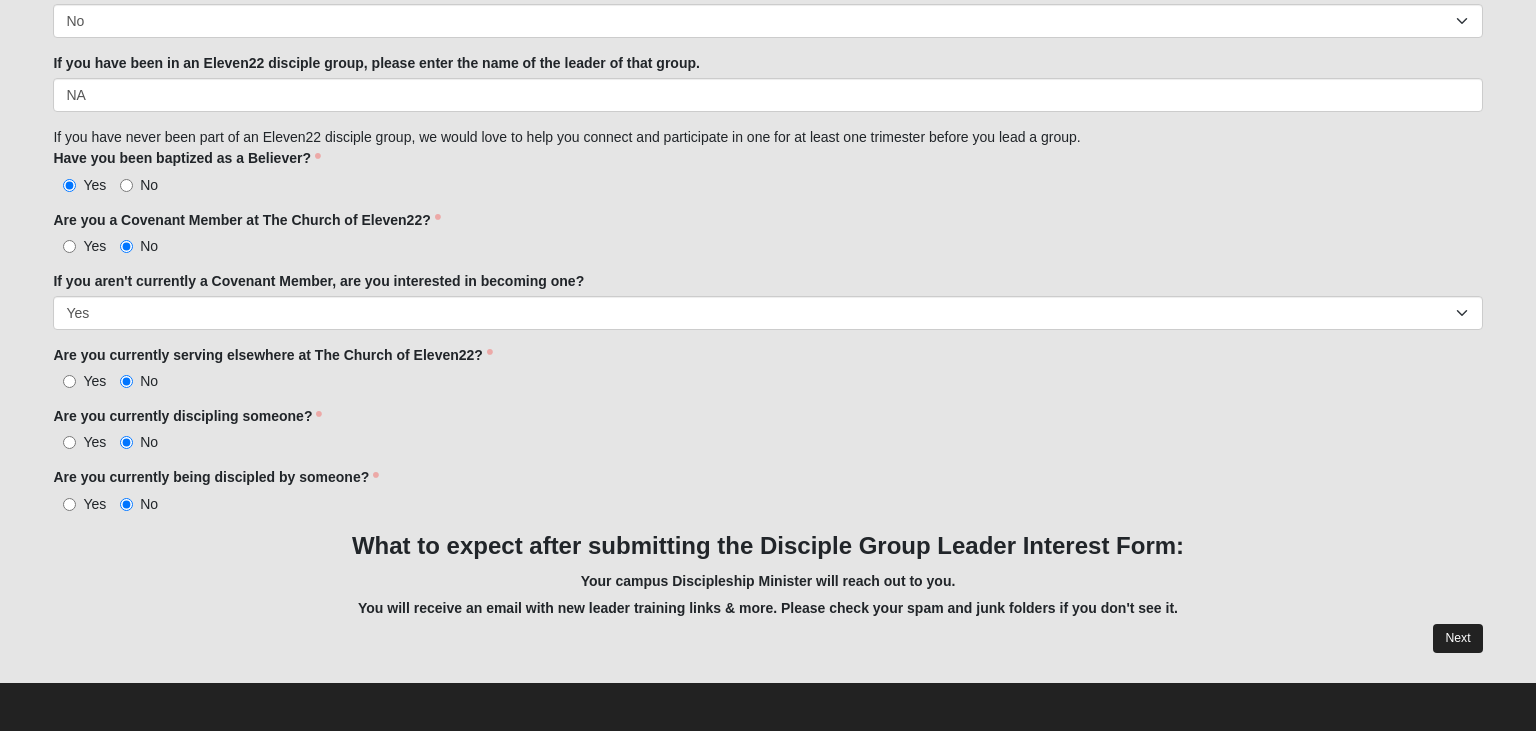 type on "I have some good friends and acquaintances in [CITY] that attend COE22, where my family also lives, and they would enjoy having a disciple group that they could go to in that area to share the "word". They have encouraged me on several occasions to start one up but as mentioned above, I'm a slow learner. :-)" 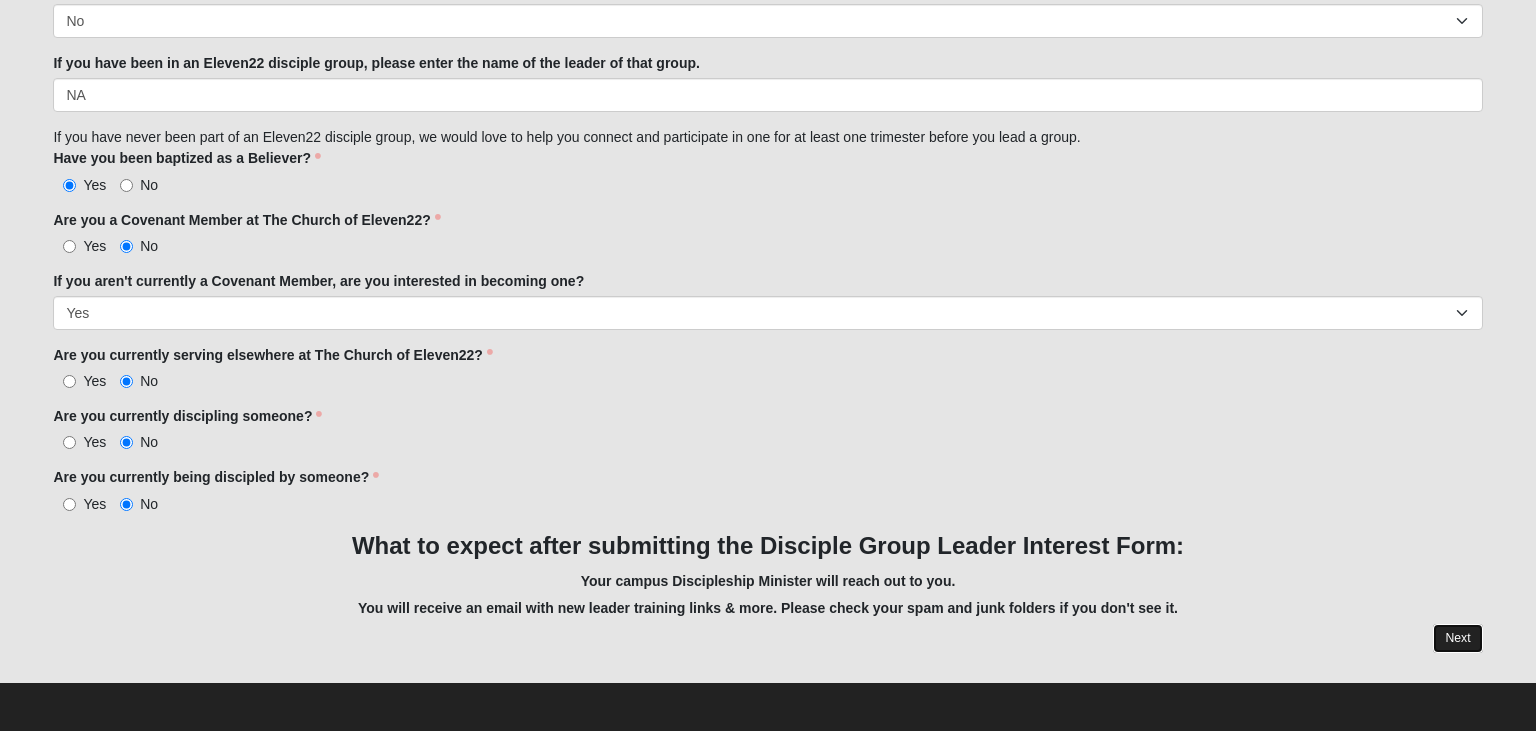 click on "Next" at bounding box center (1457, 638) 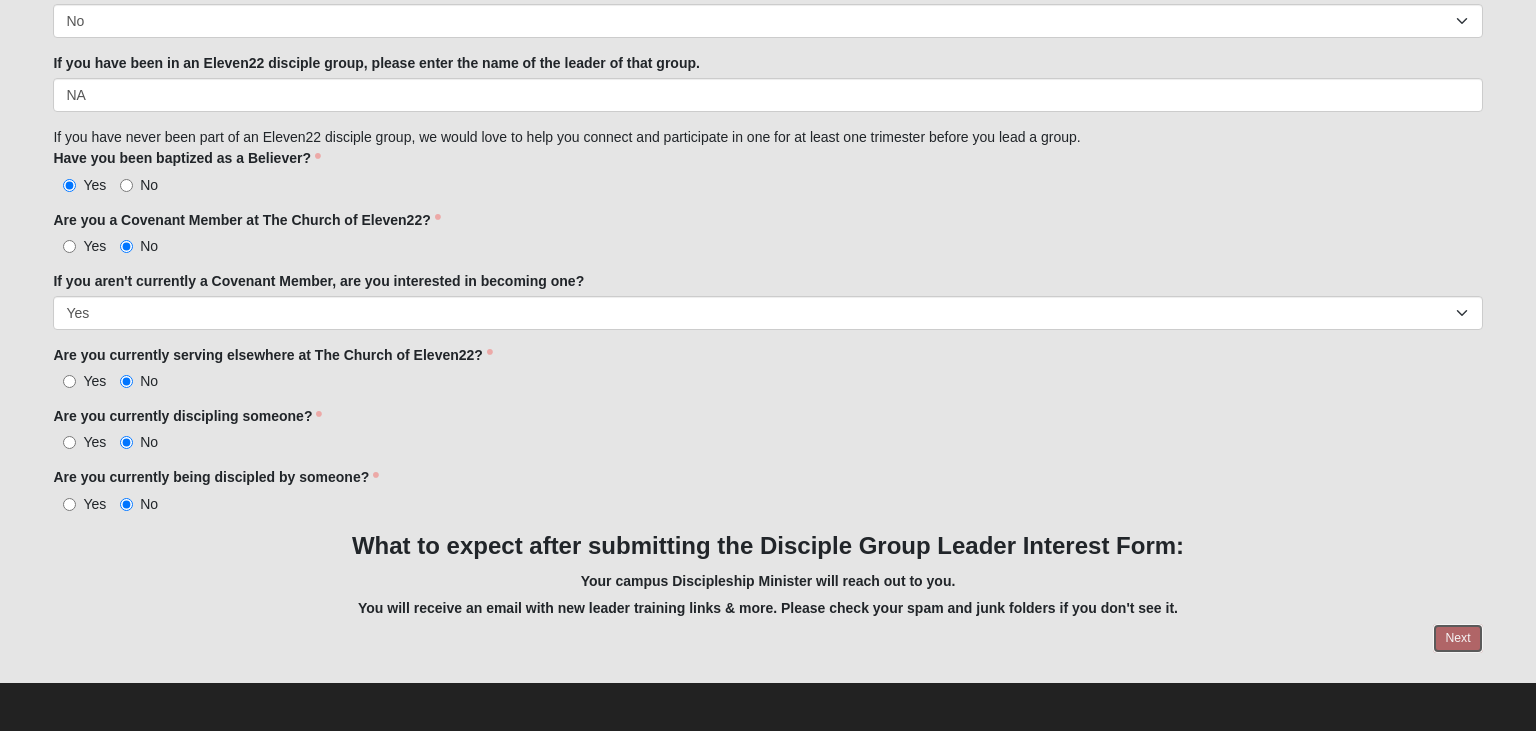 scroll, scrollTop: 0, scrollLeft: 0, axis: both 